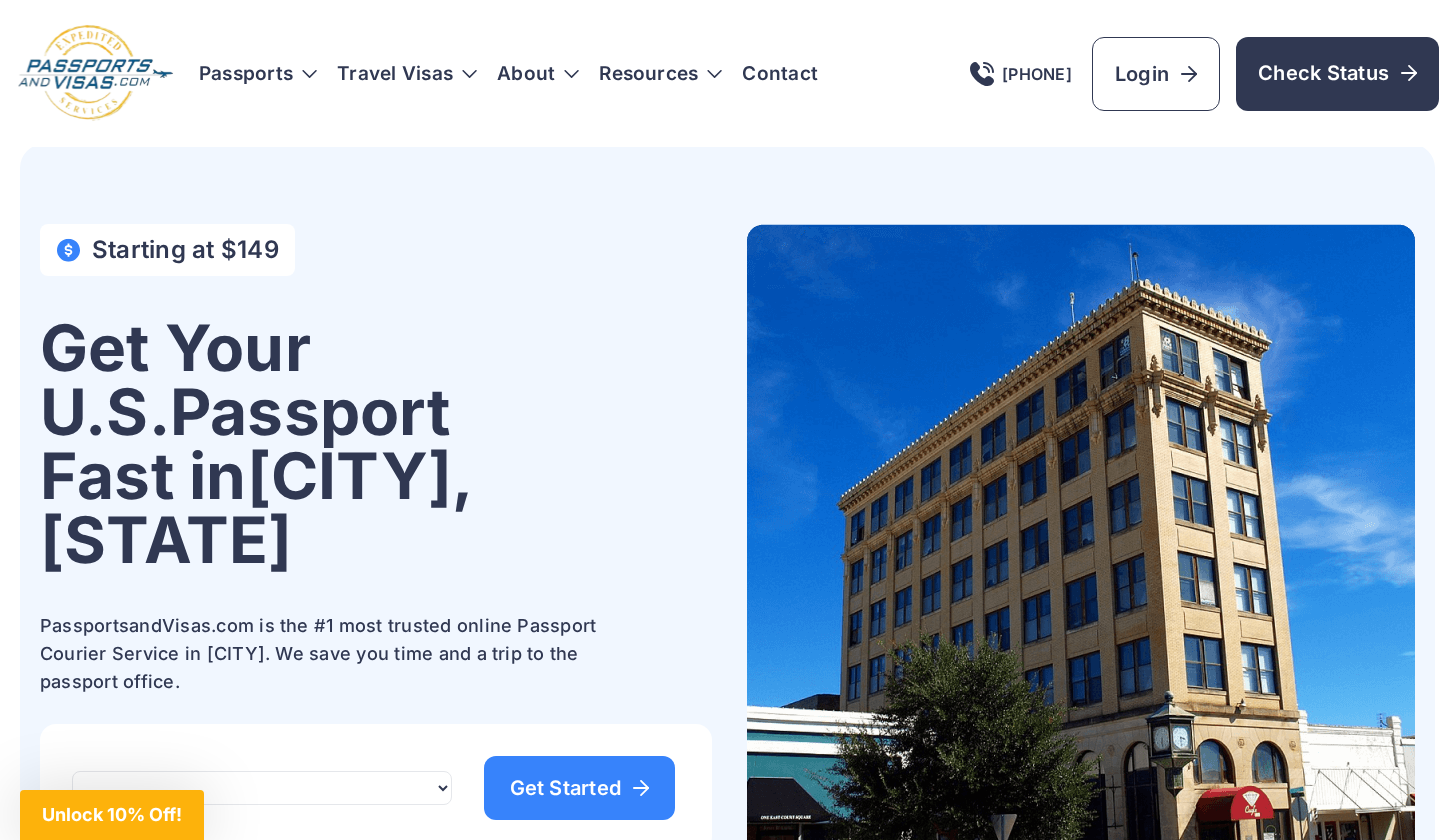 scroll, scrollTop: 0, scrollLeft: 0, axis: both 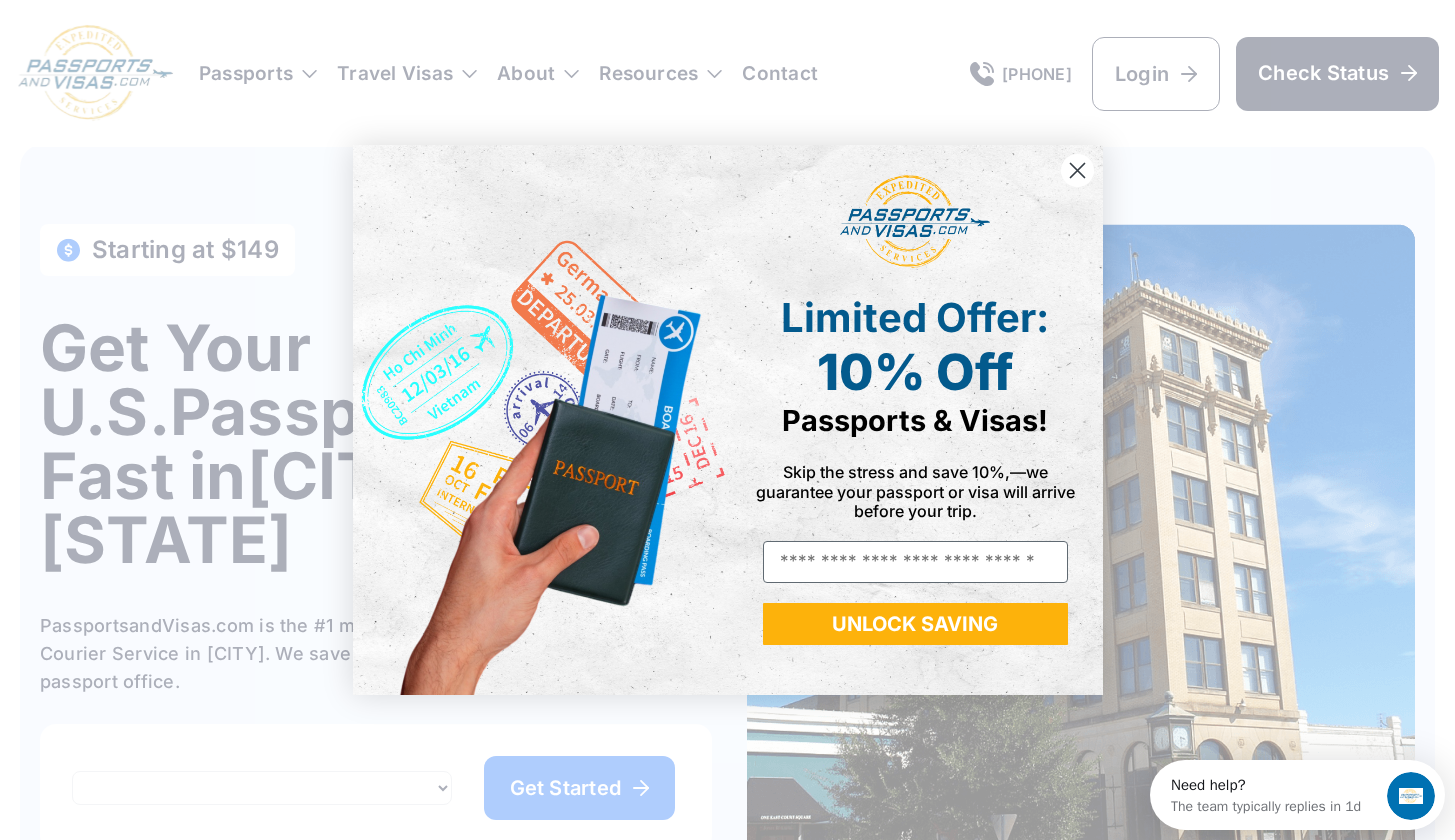 click 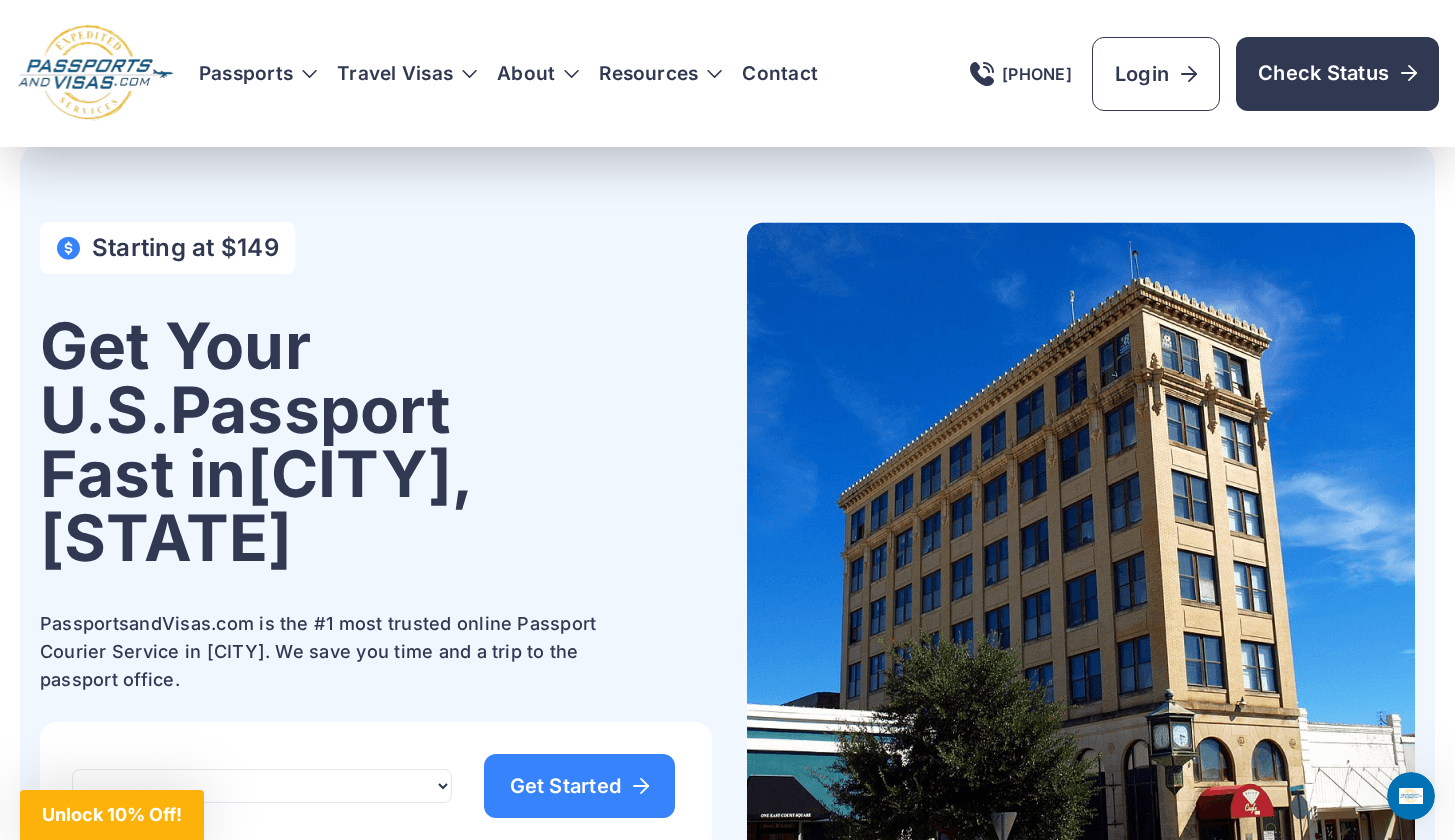 scroll, scrollTop: 0, scrollLeft: 0, axis: both 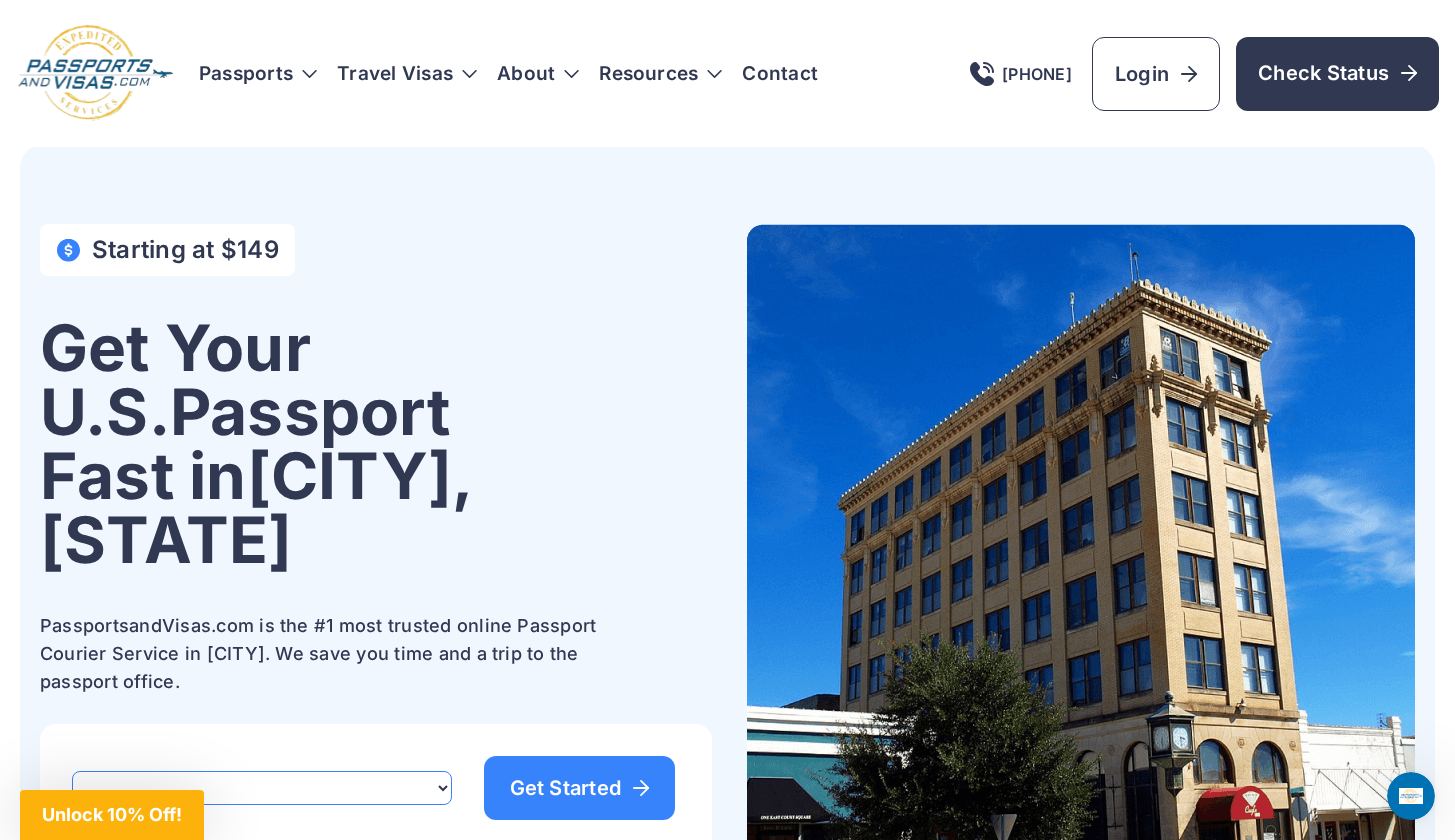 select on "*******" 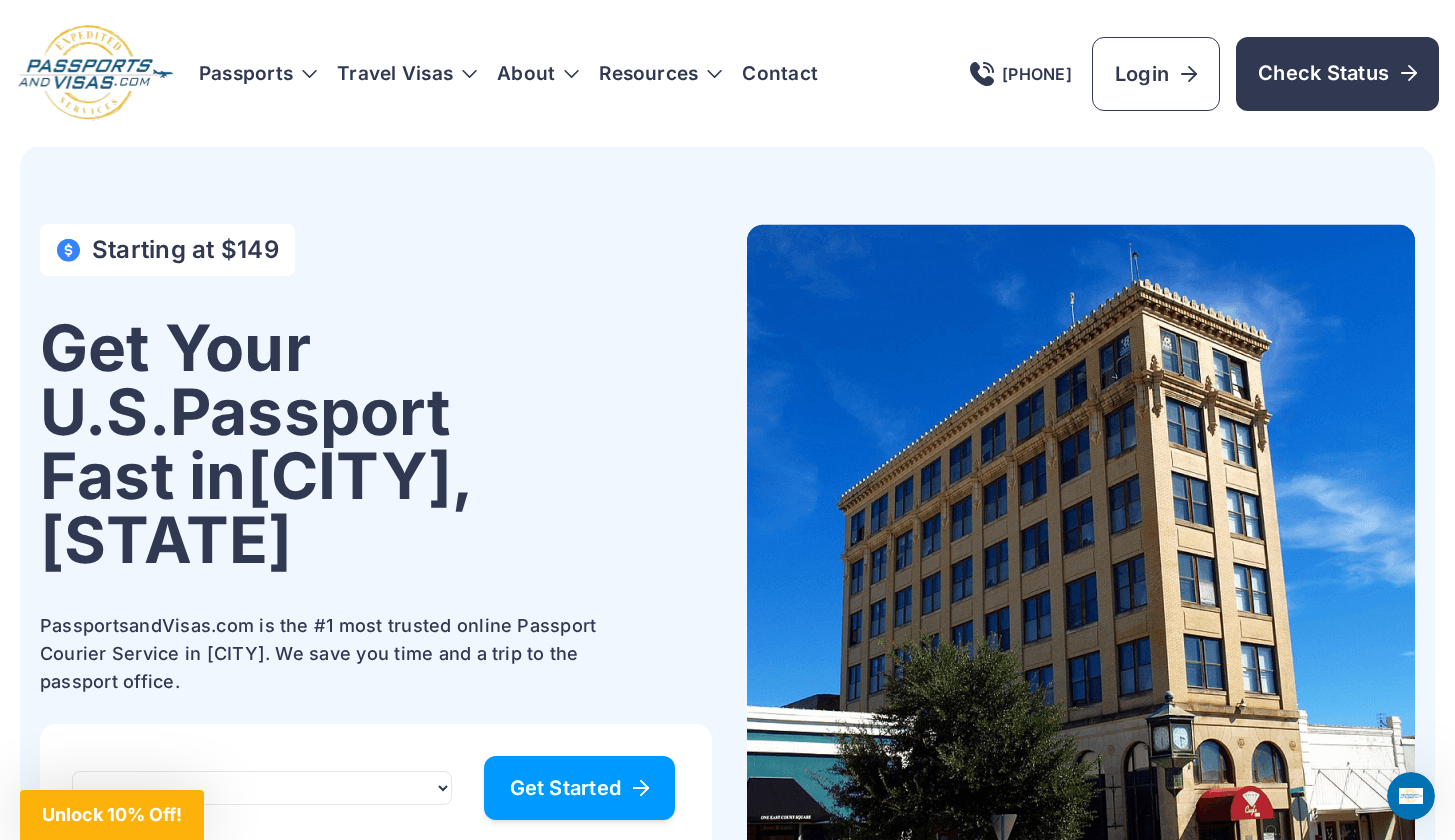 click on "Get Started" at bounding box center (580, 788) 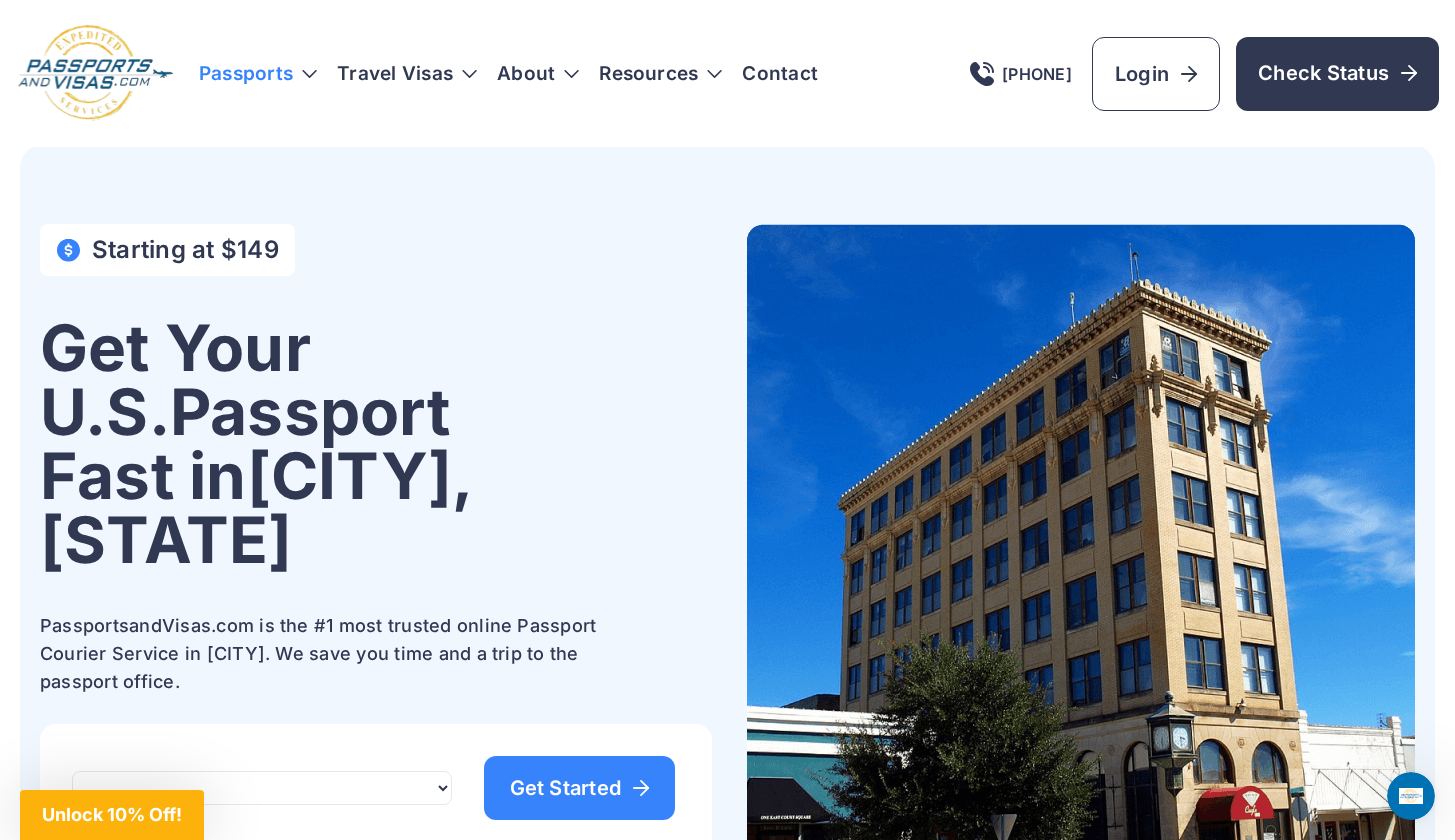 click on "Passports" at bounding box center (258, 74) 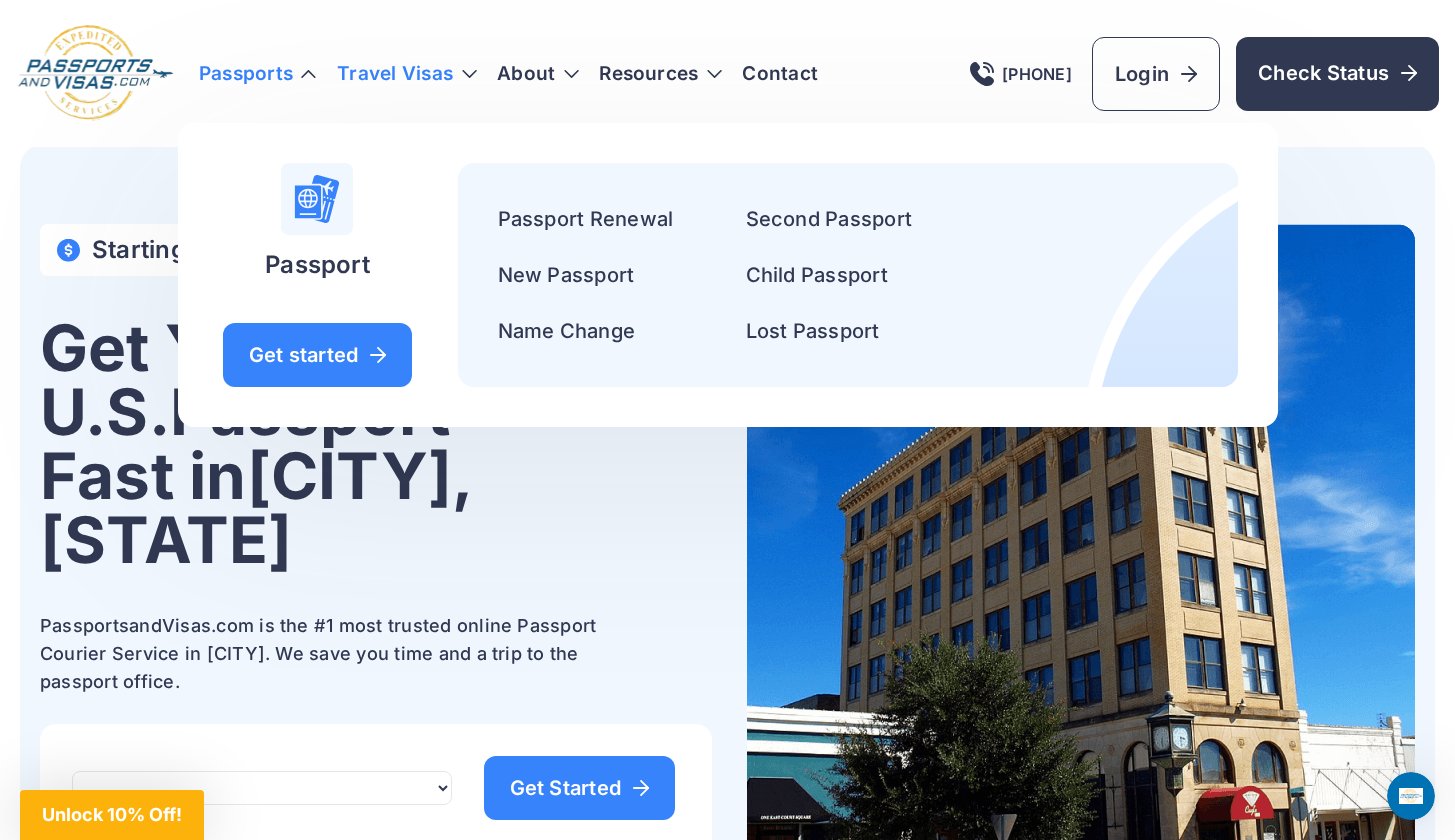 click on "Travel Visas" at bounding box center (407, 74) 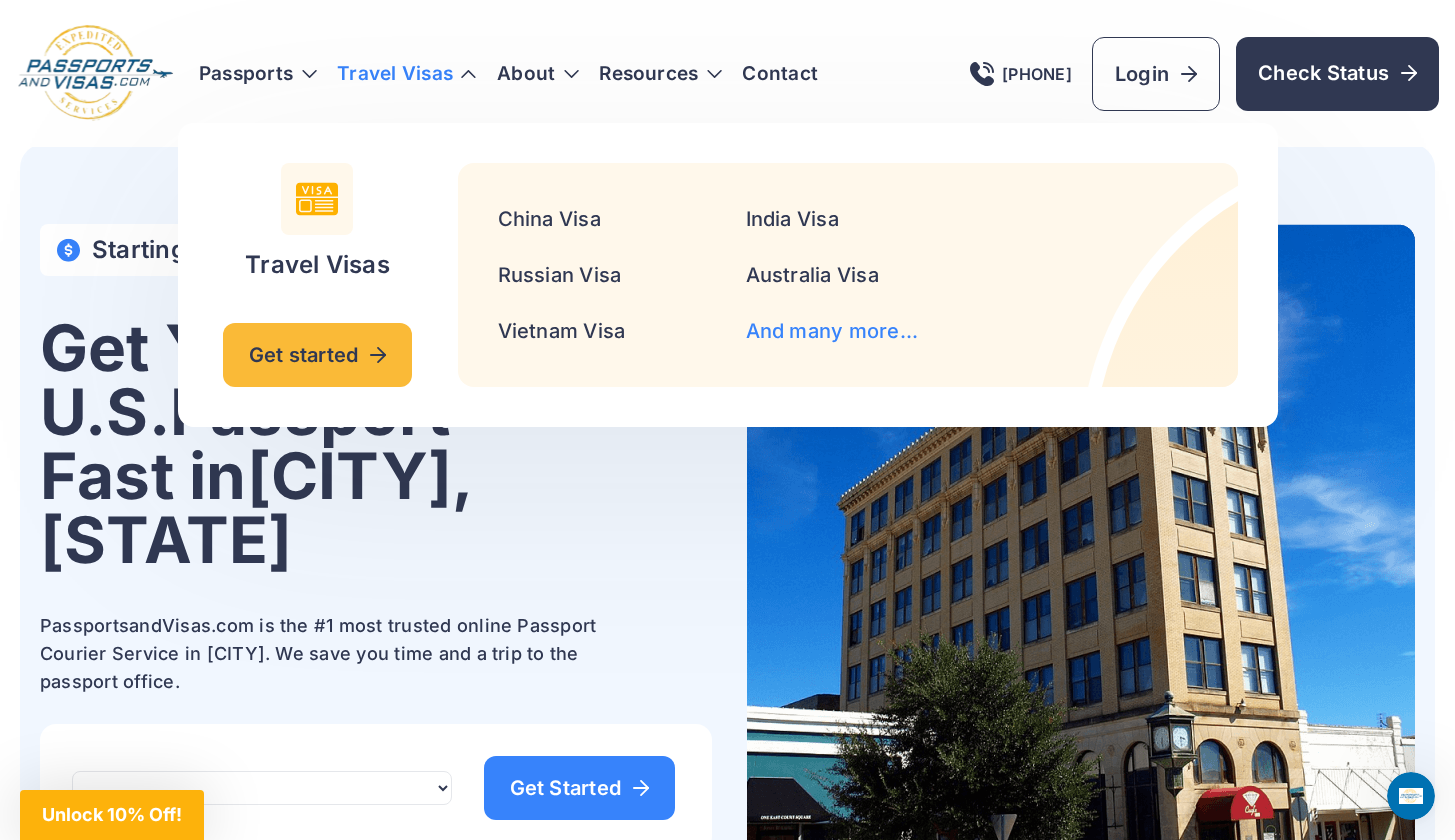 click on "And many more..." at bounding box center [832, 331] 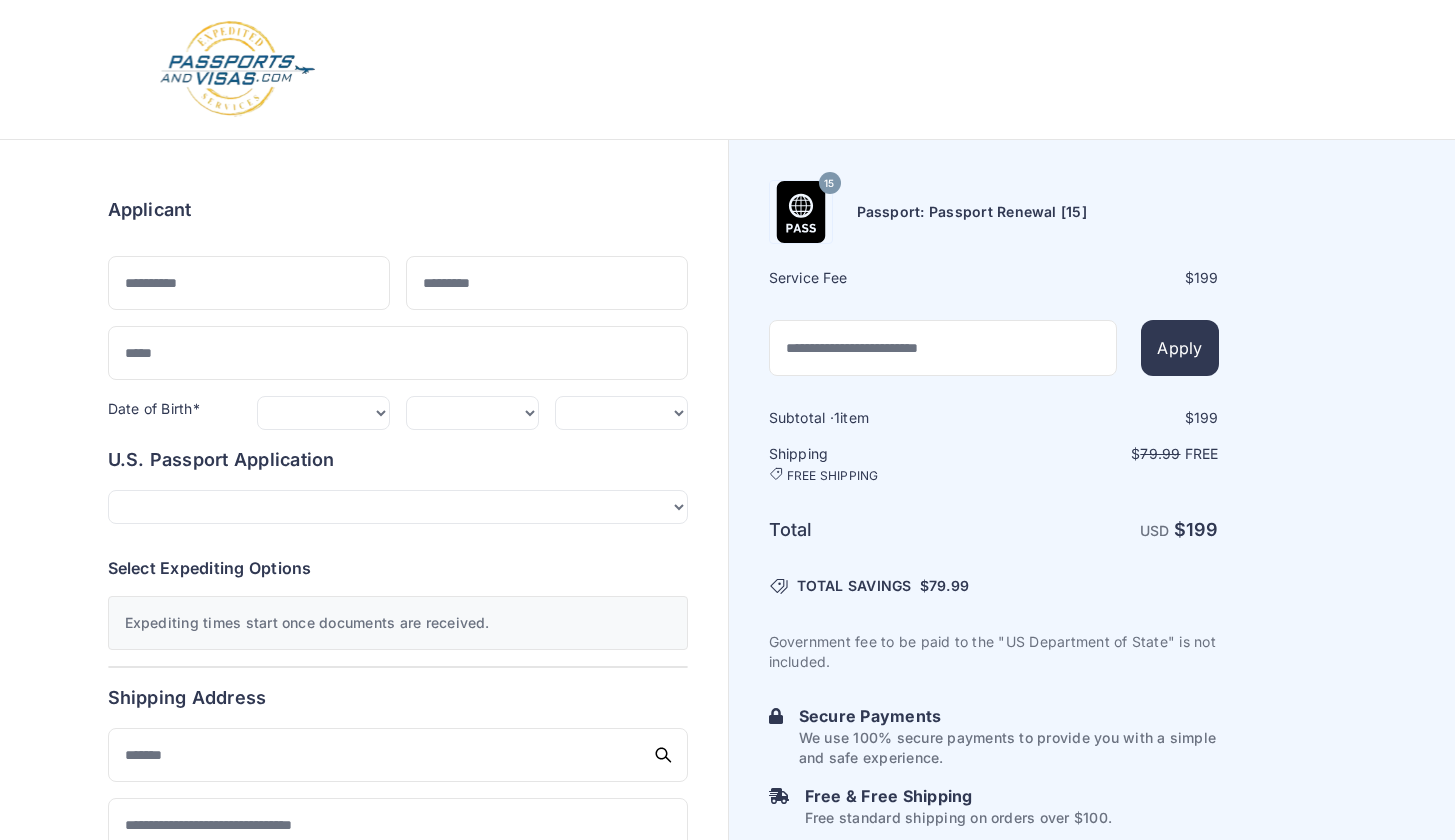 scroll, scrollTop: 0, scrollLeft: 0, axis: both 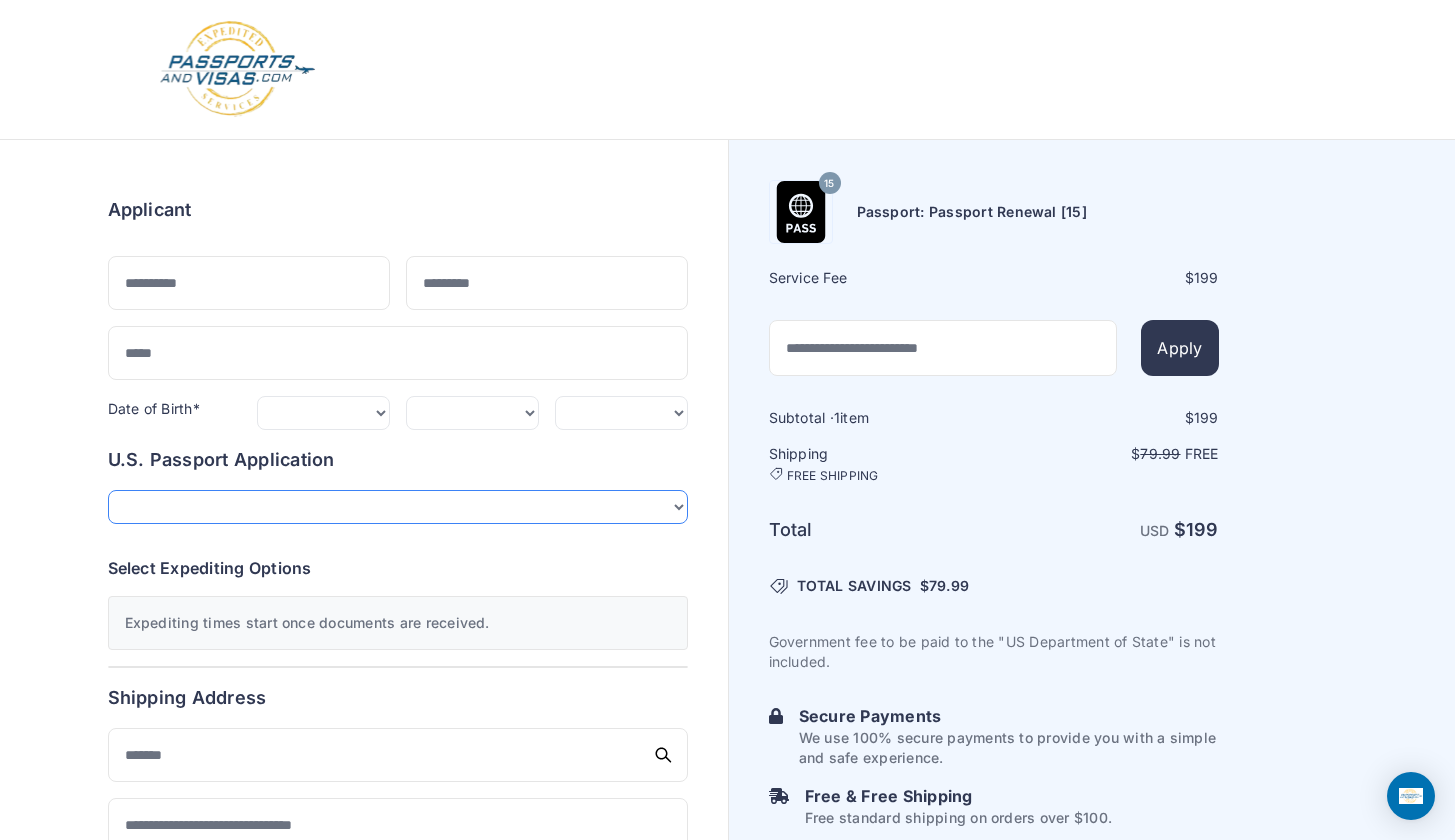 select on "*******" 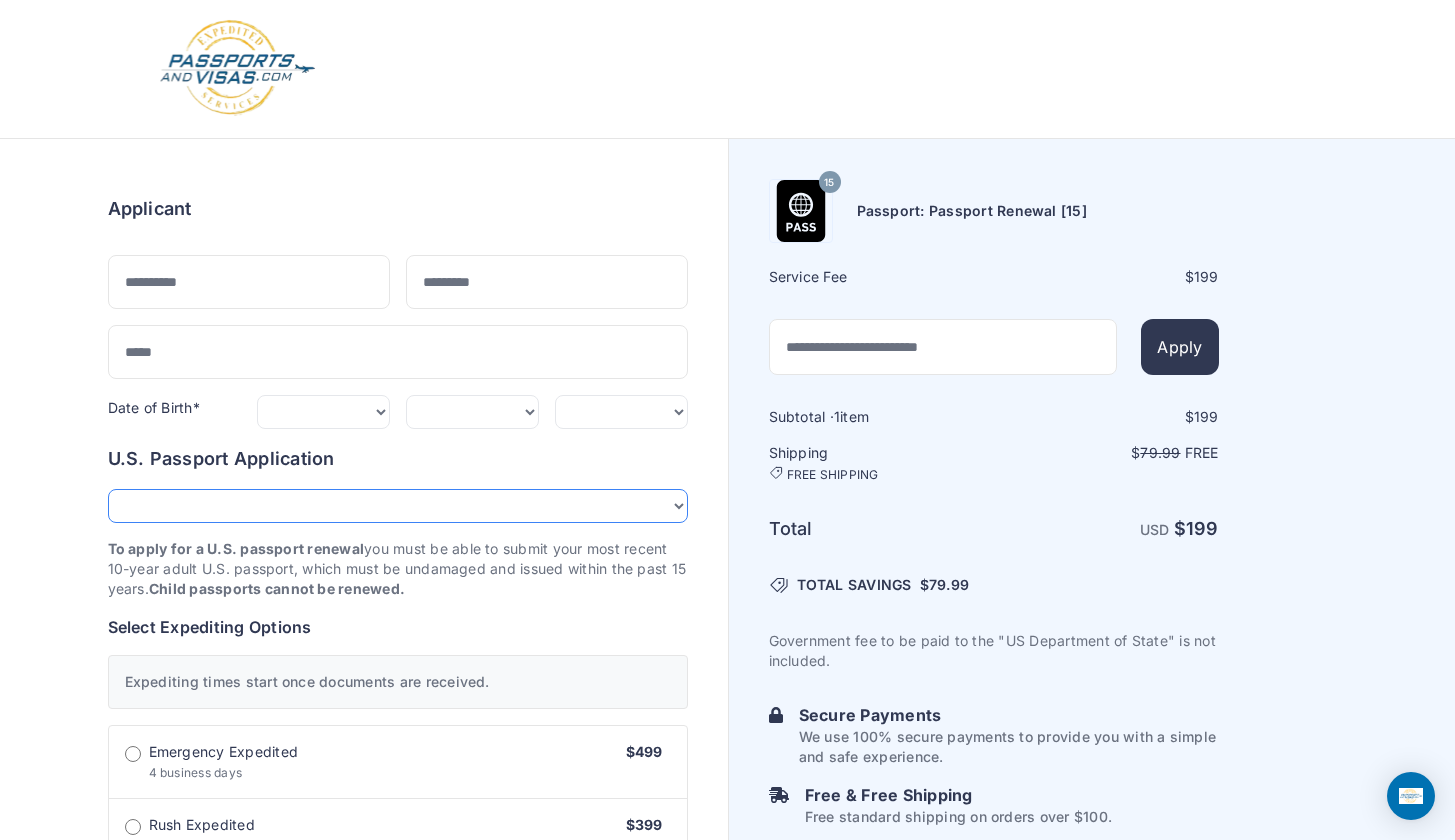 scroll, scrollTop: 0, scrollLeft: 0, axis: both 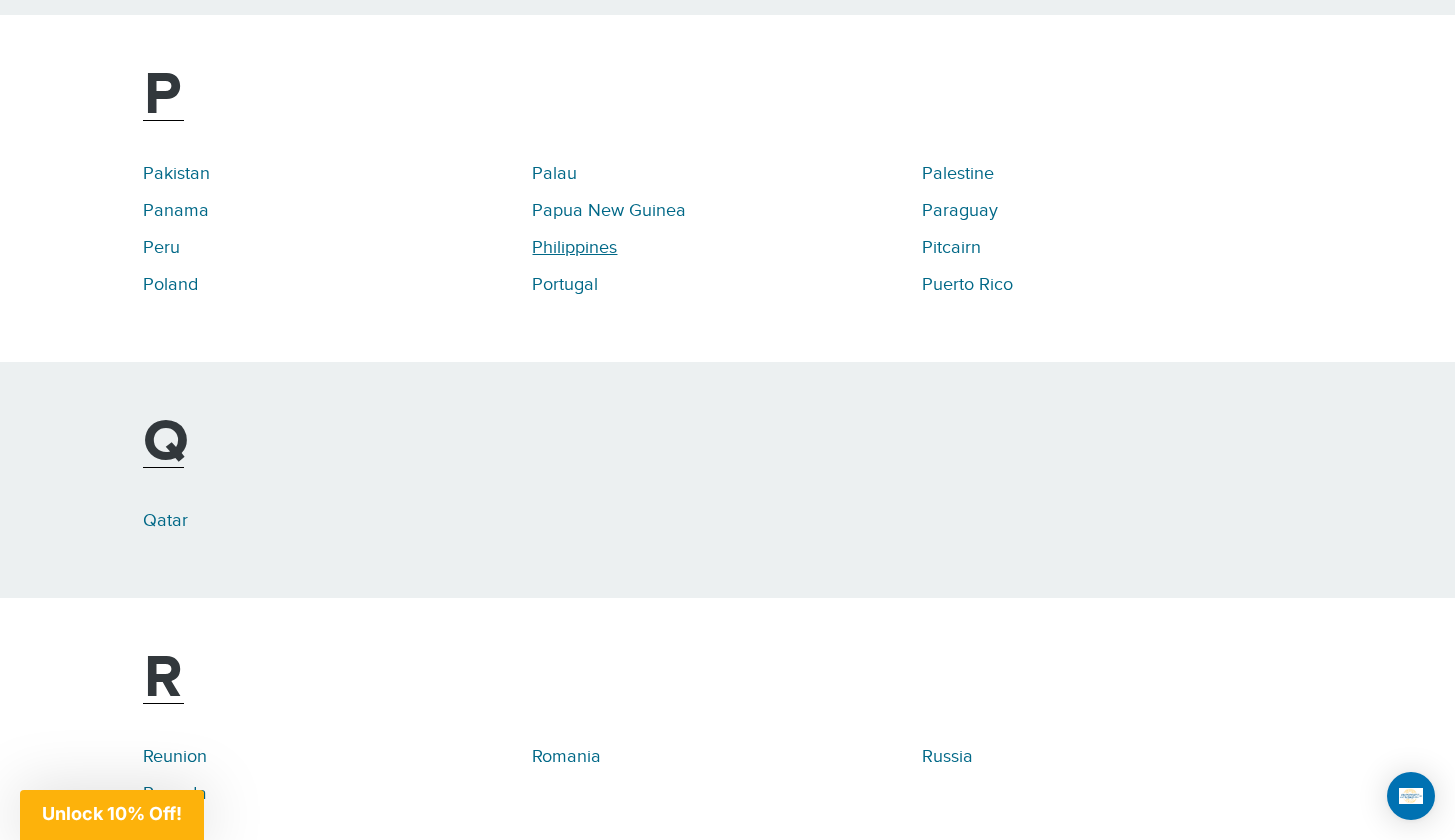 click on "Philippines" at bounding box center (574, 247) 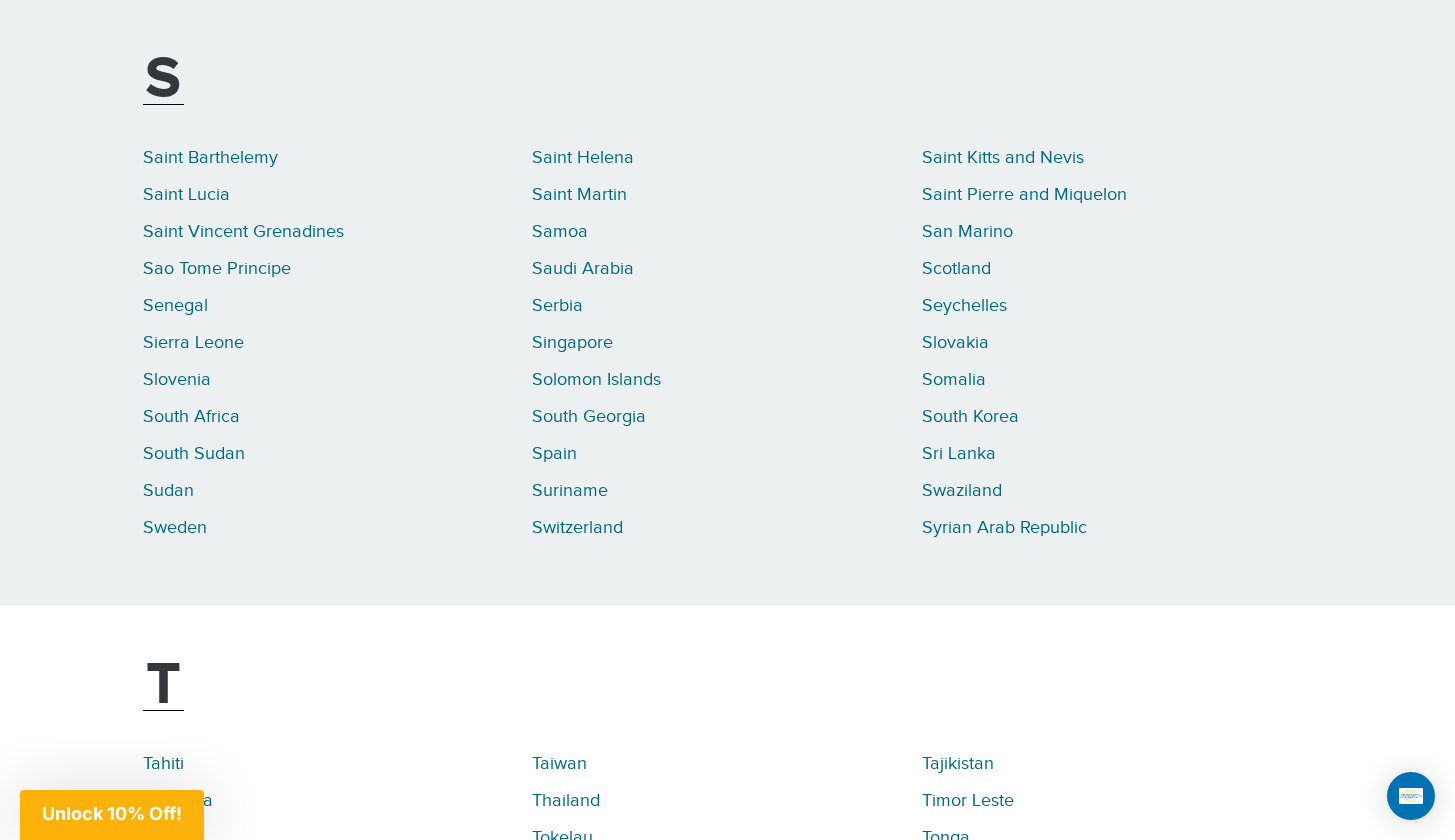 scroll, scrollTop: 8355, scrollLeft: 0, axis: vertical 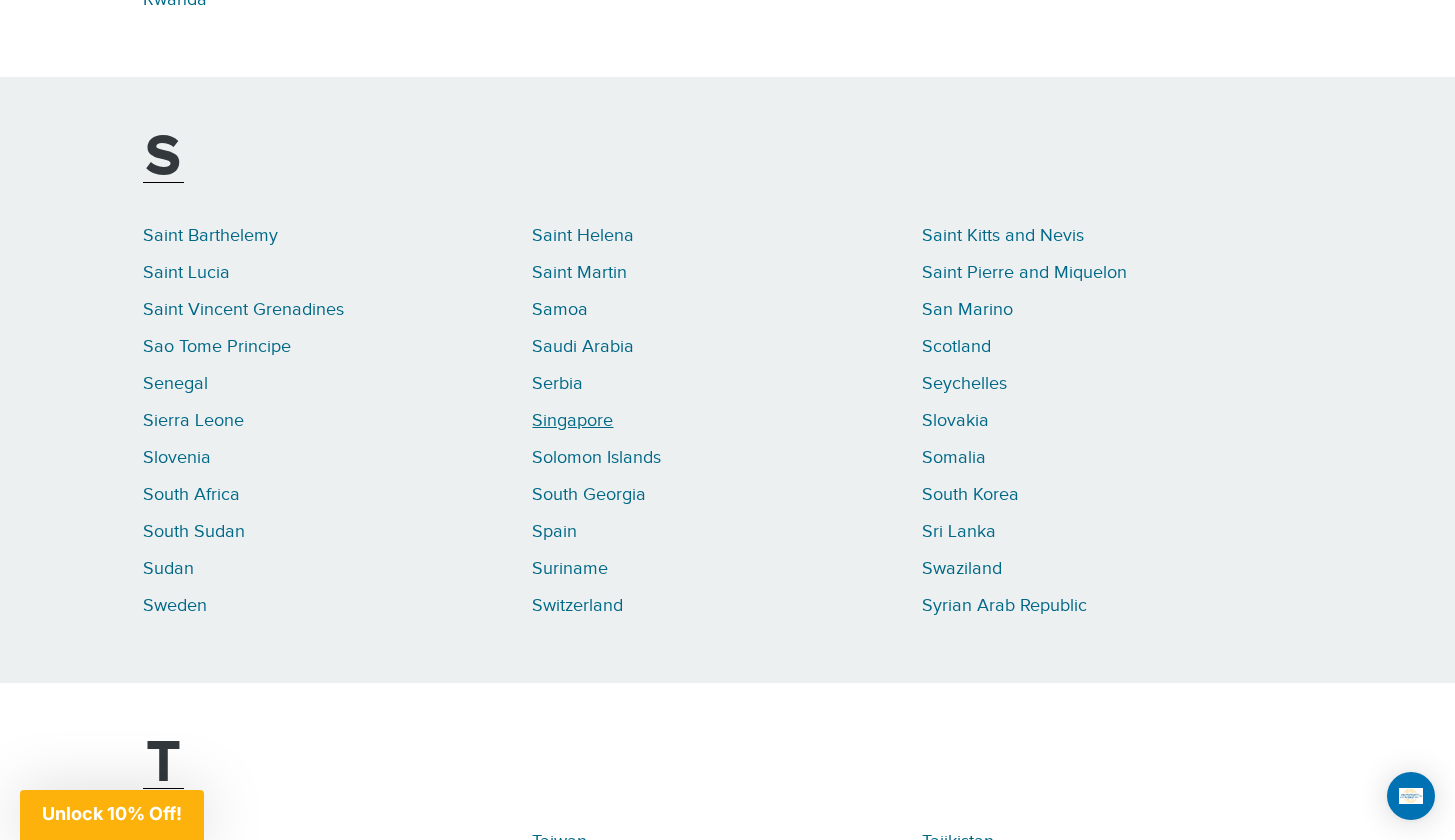 click on "Singapore" at bounding box center (572, 420) 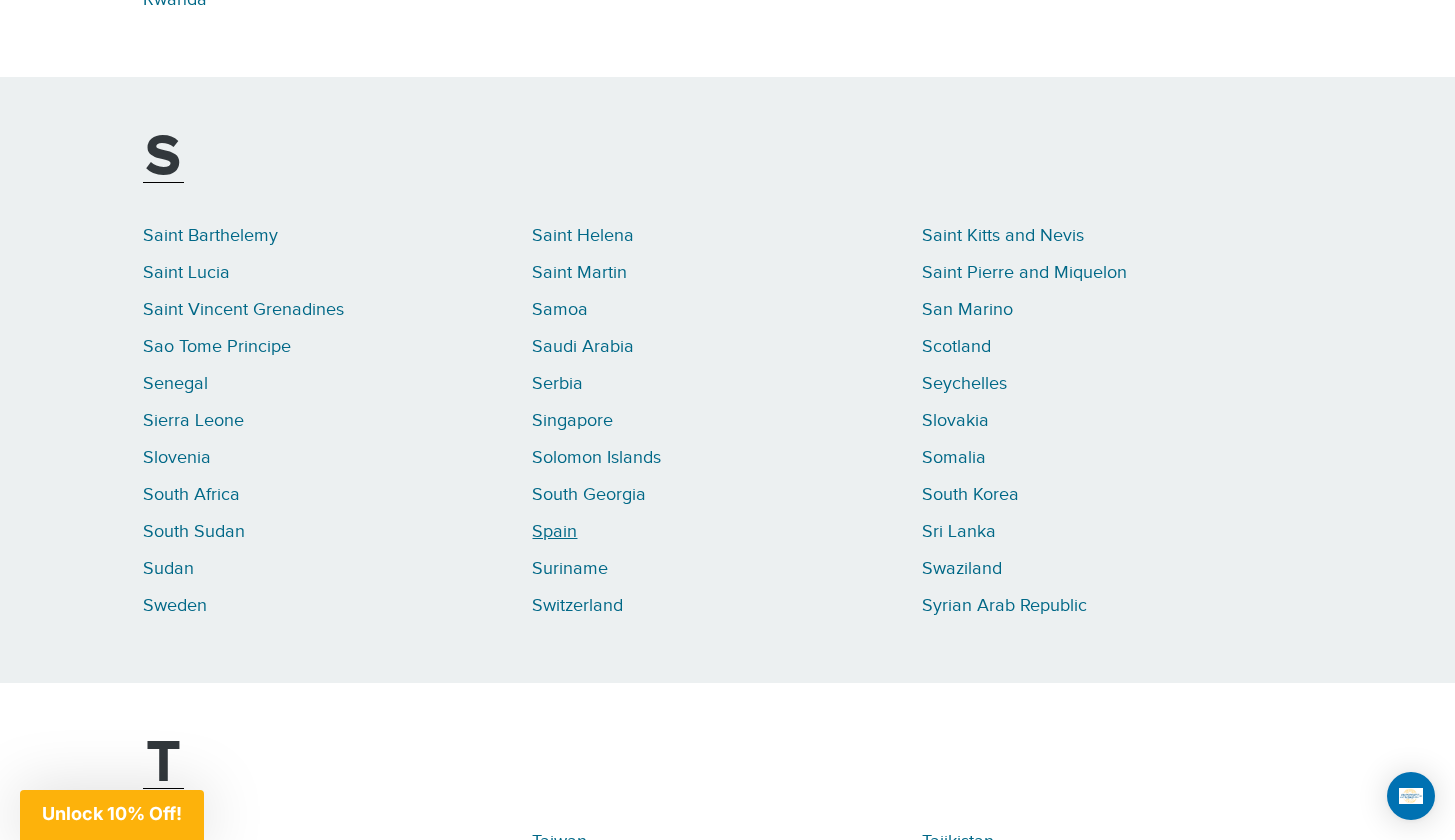 click on "Spain" at bounding box center (554, 531) 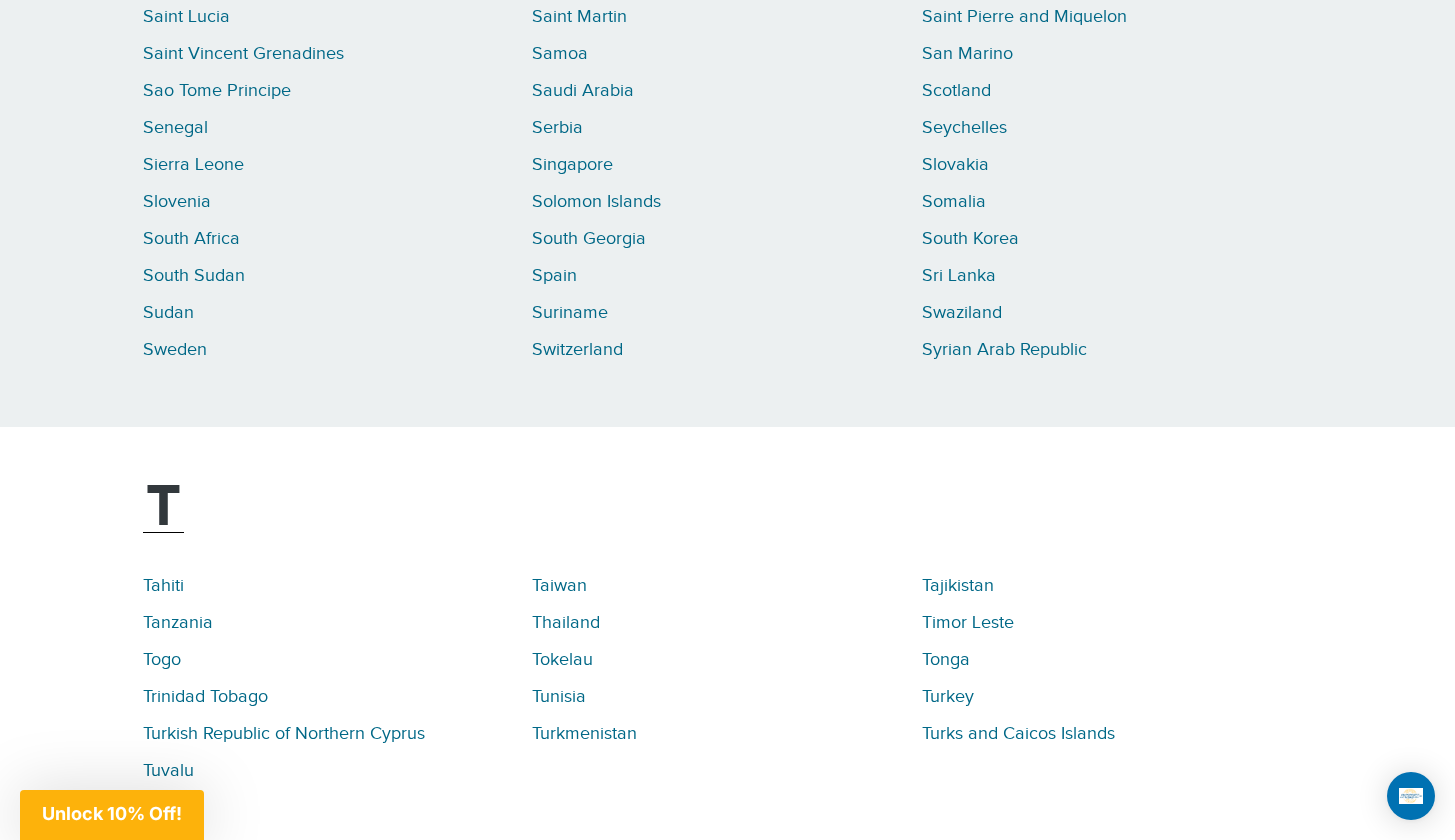 scroll, scrollTop: 8733, scrollLeft: 0, axis: vertical 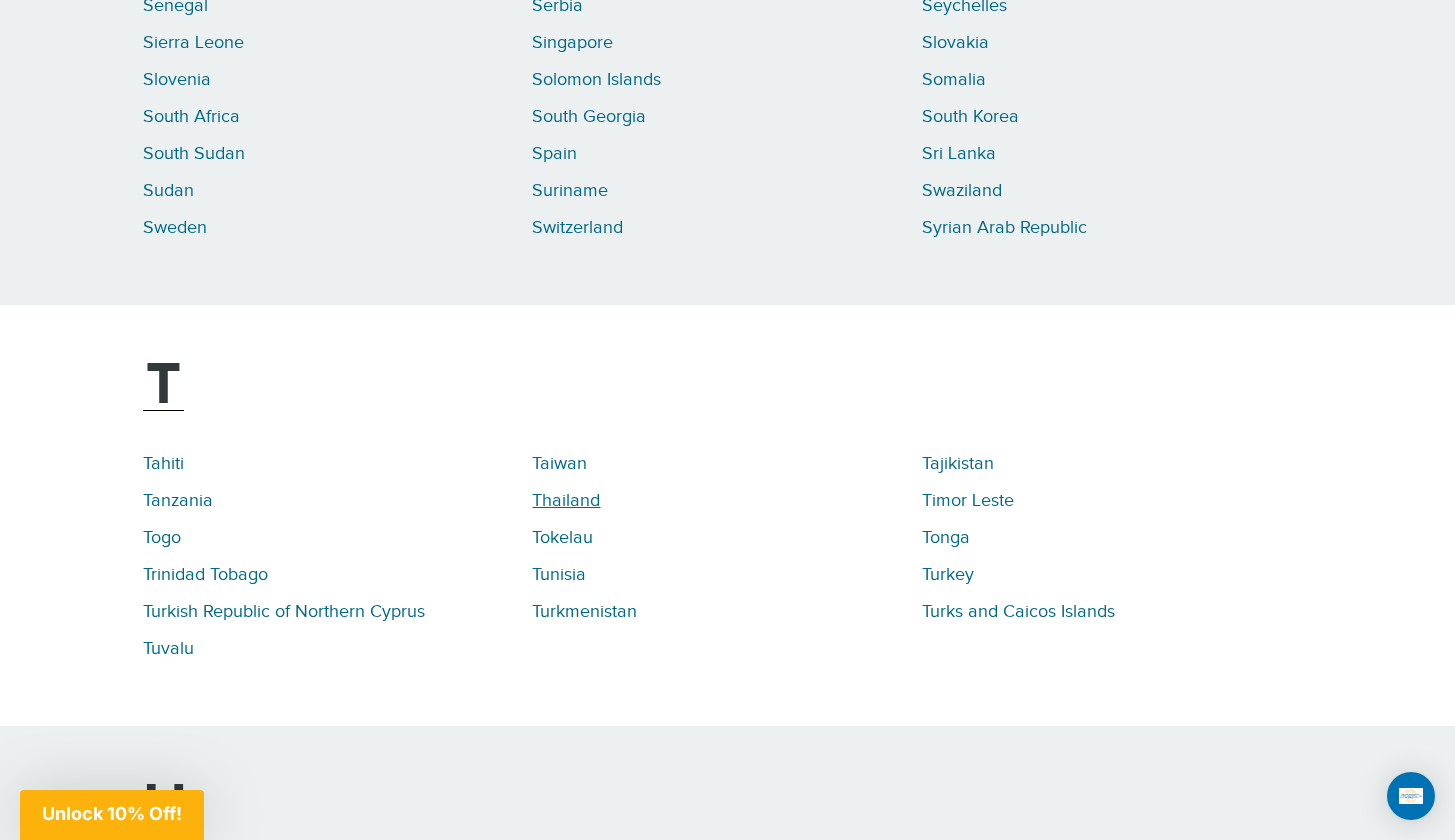 click on "Thailand" at bounding box center [566, 500] 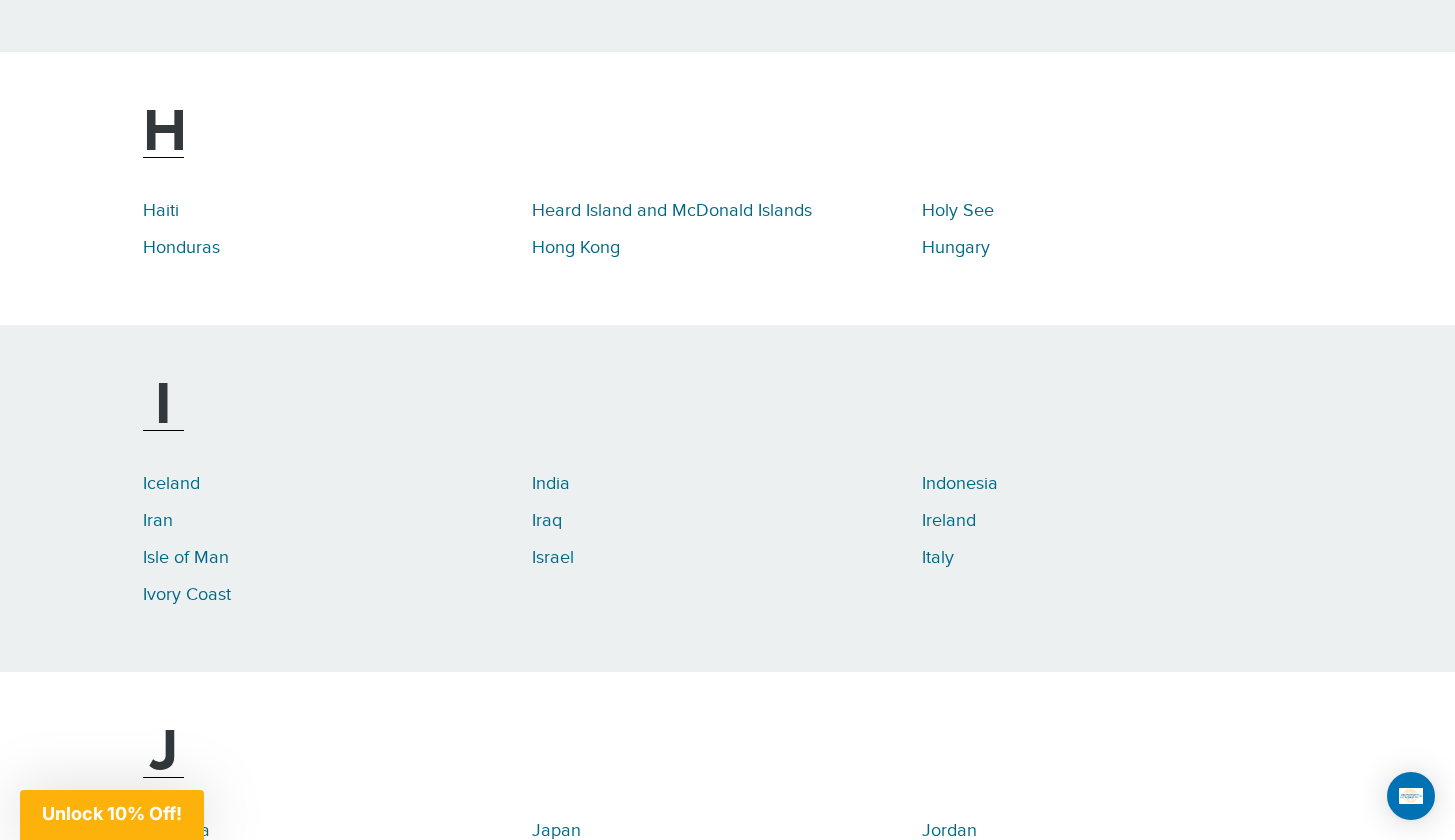 scroll, scrollTop: 4844, scrollLeft: 0, axis: vertical 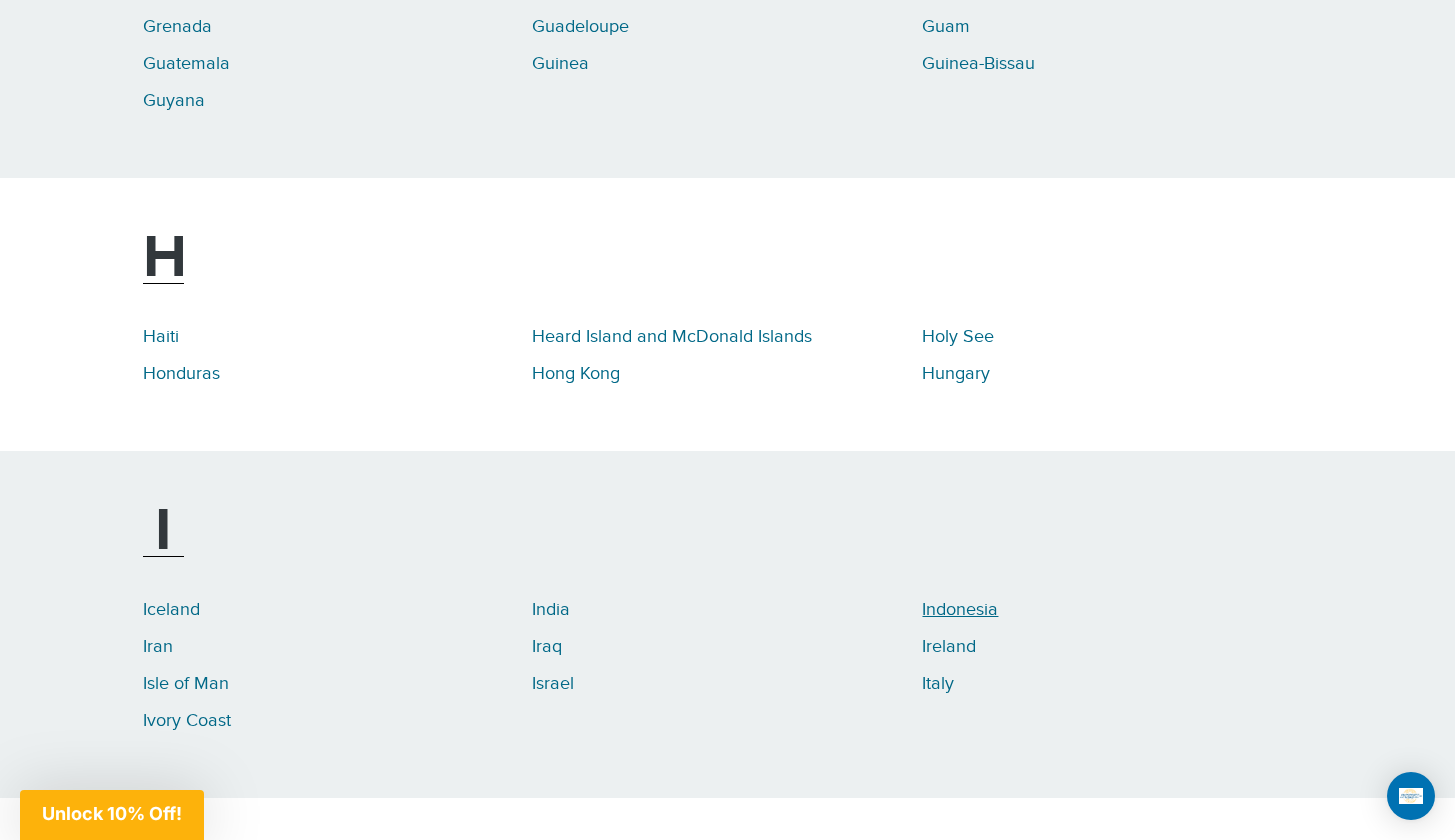 click on "Indonesia" at bounding box center [960, 609] 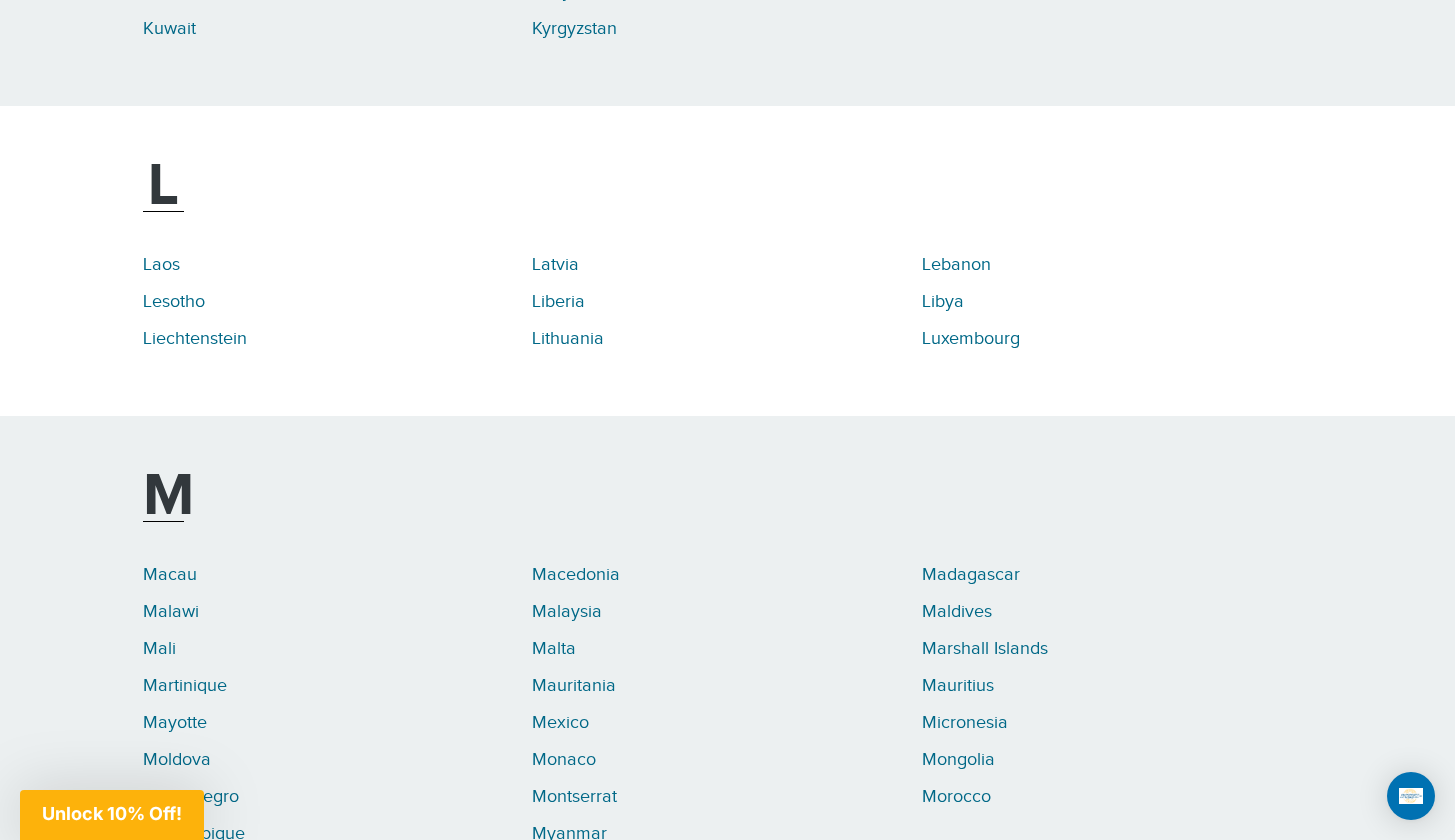 scroll, scrollTop: 6262, scrollLeft: 0, axis: vertical 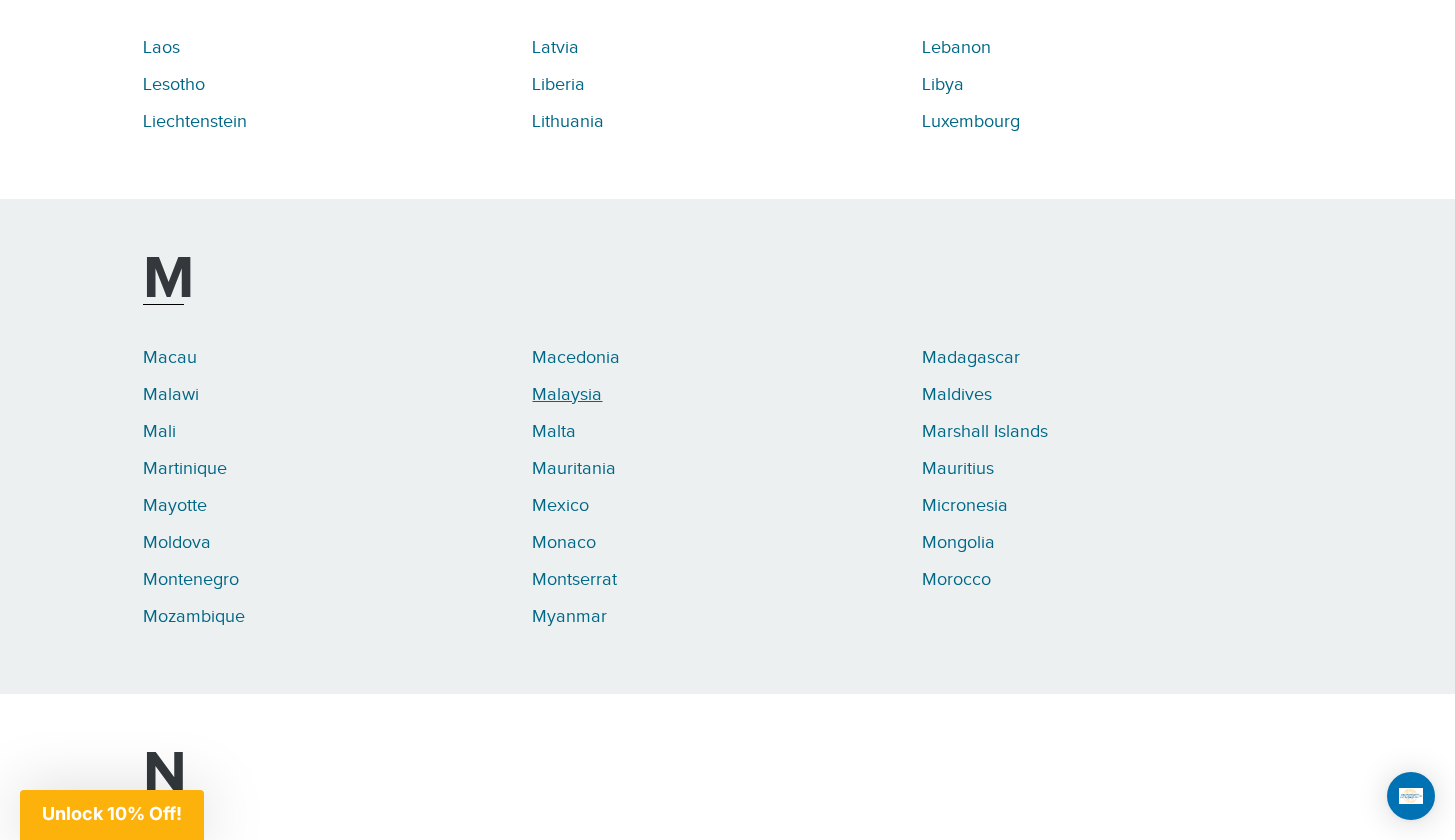click on "Malaysia" at bounding box center [567, 394] 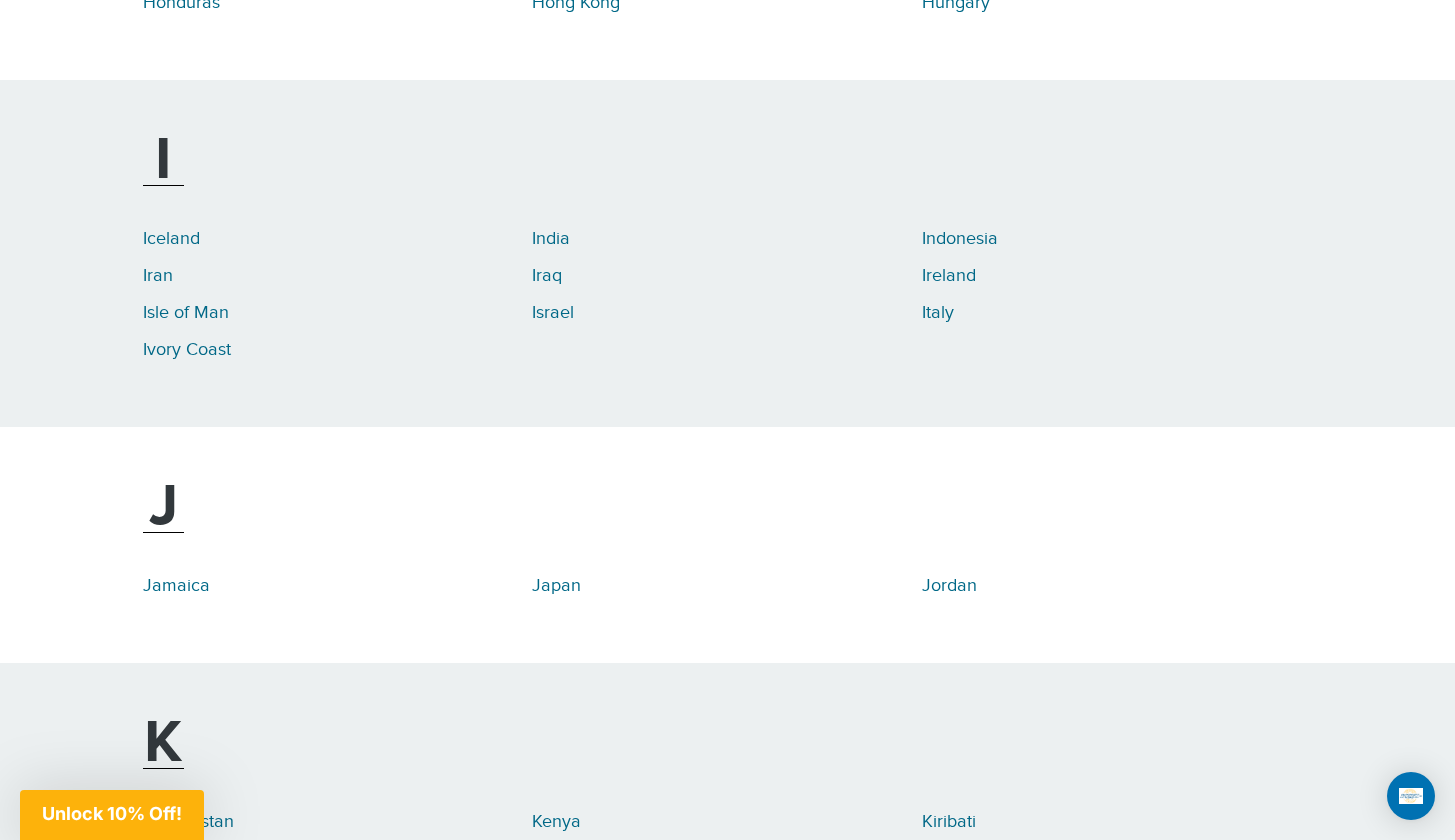 scroll, scrollTop: 5159, scrollLeft: 0, axis: vertical 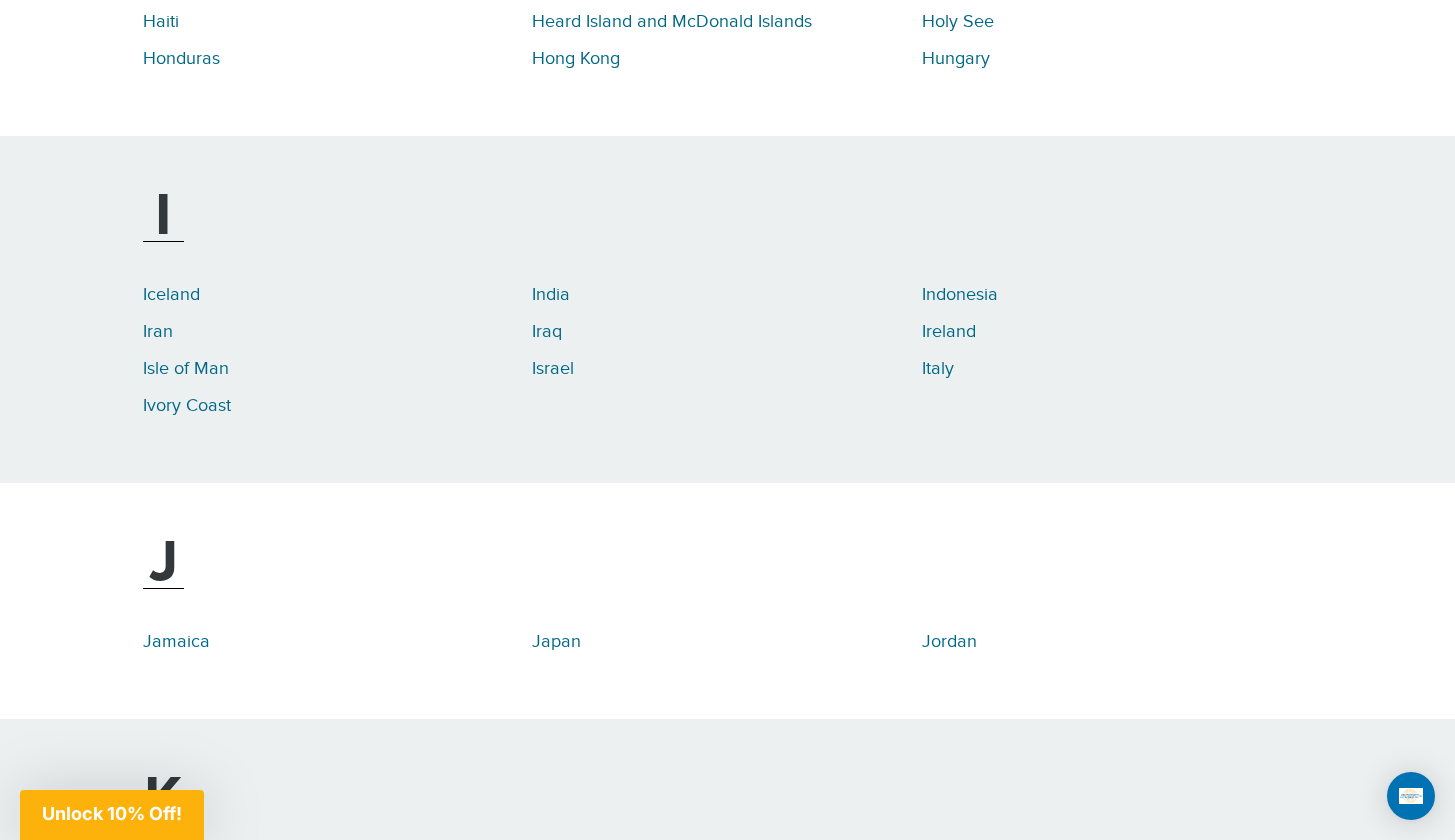 click on "Israel" at bounding box center (727, 369) 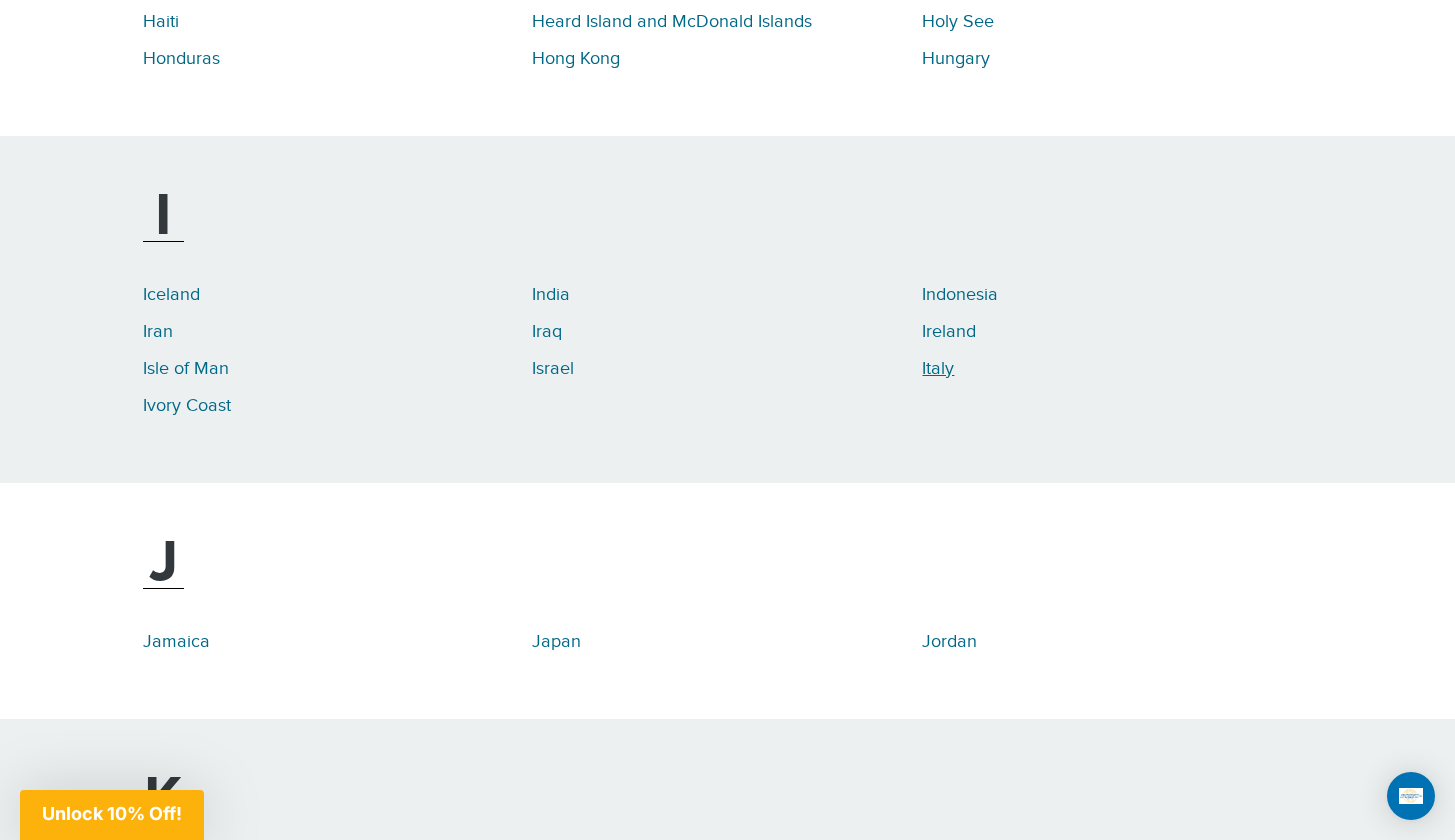 click on "Italy" at bounding box center (938, 368) 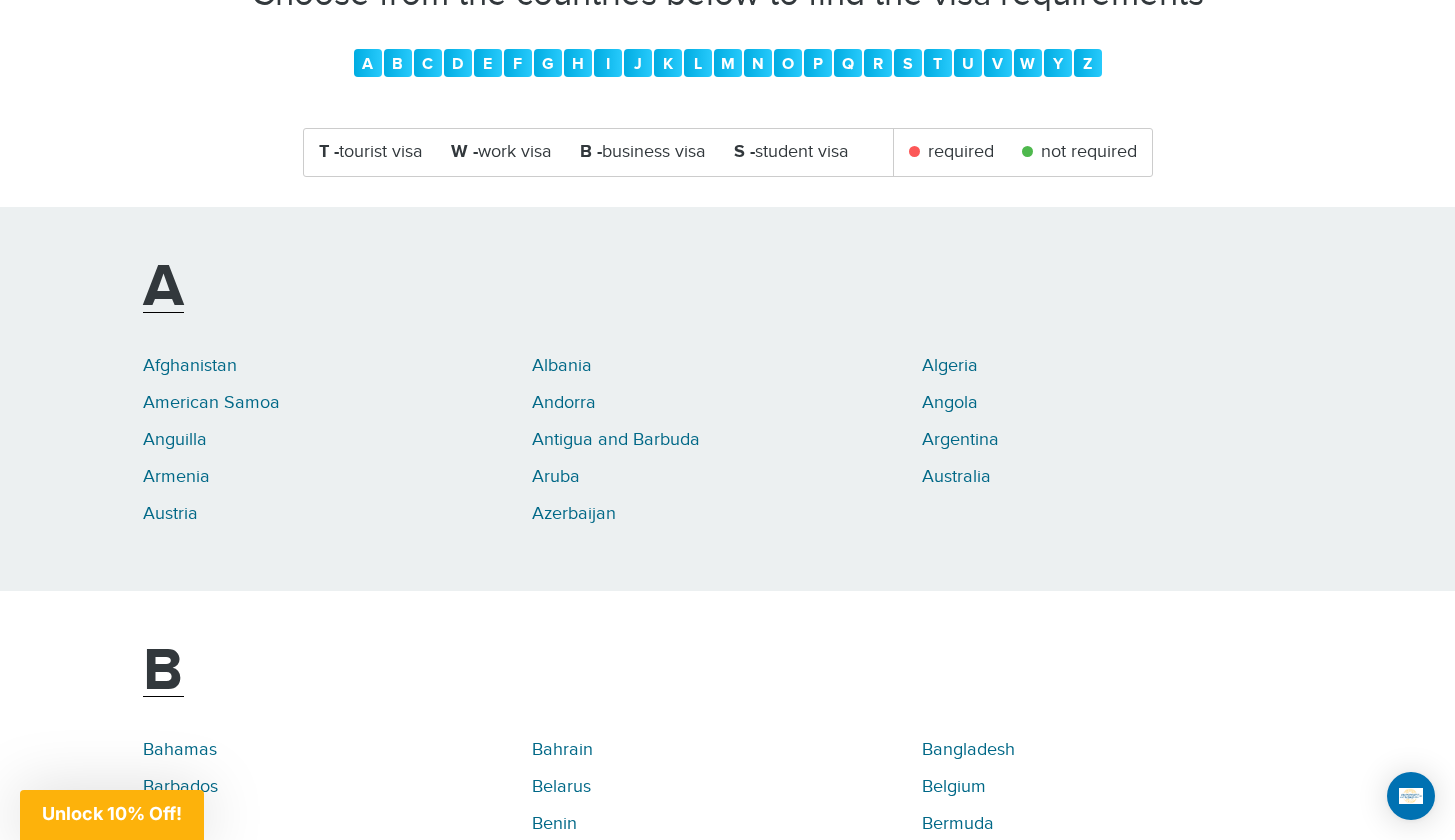 scroll, scrollTop: 2281, scrollLeft: 0, axis: vertical 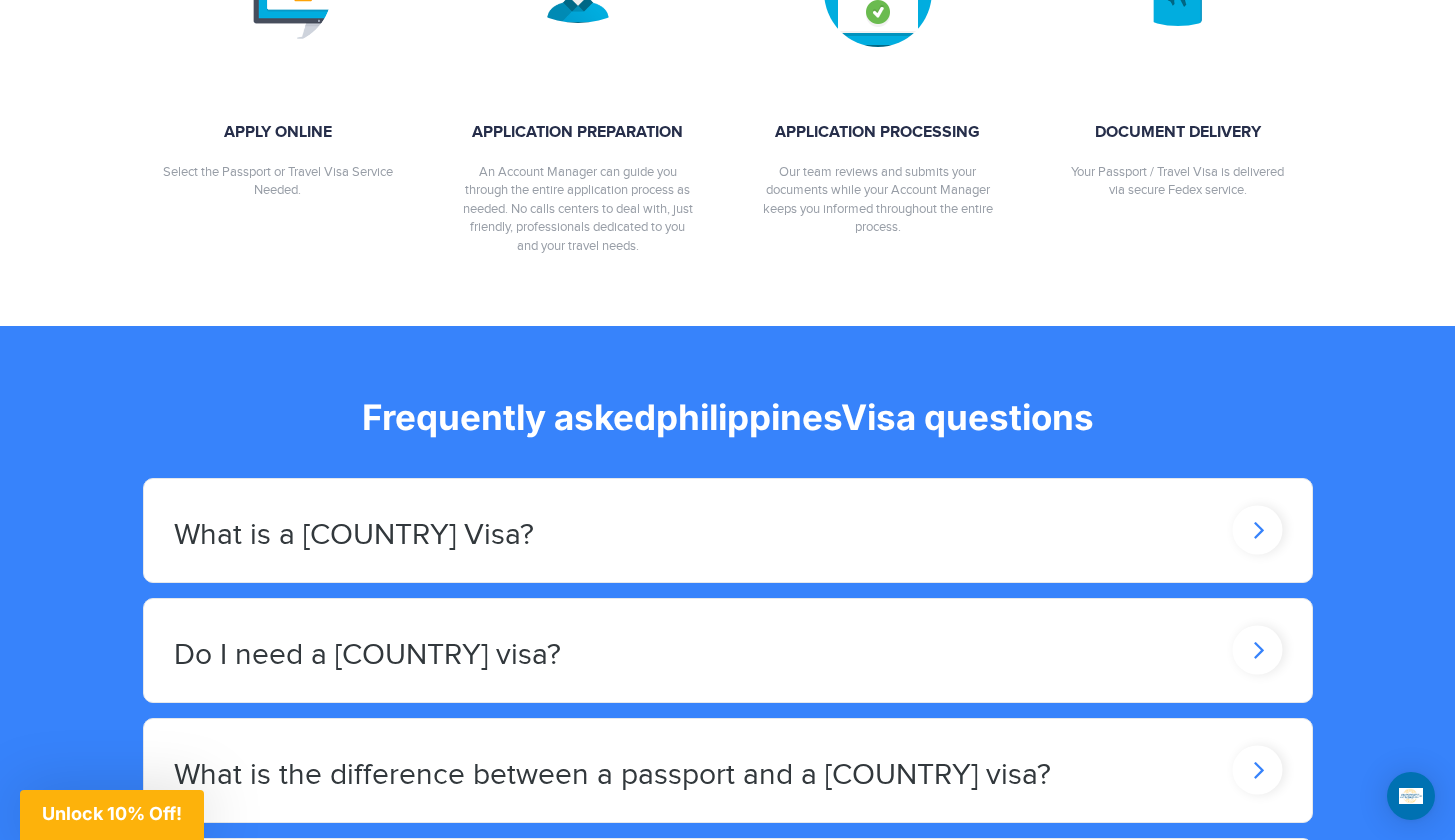 click on "What is a Philippines Visa?" at bounding box center (354, 535) 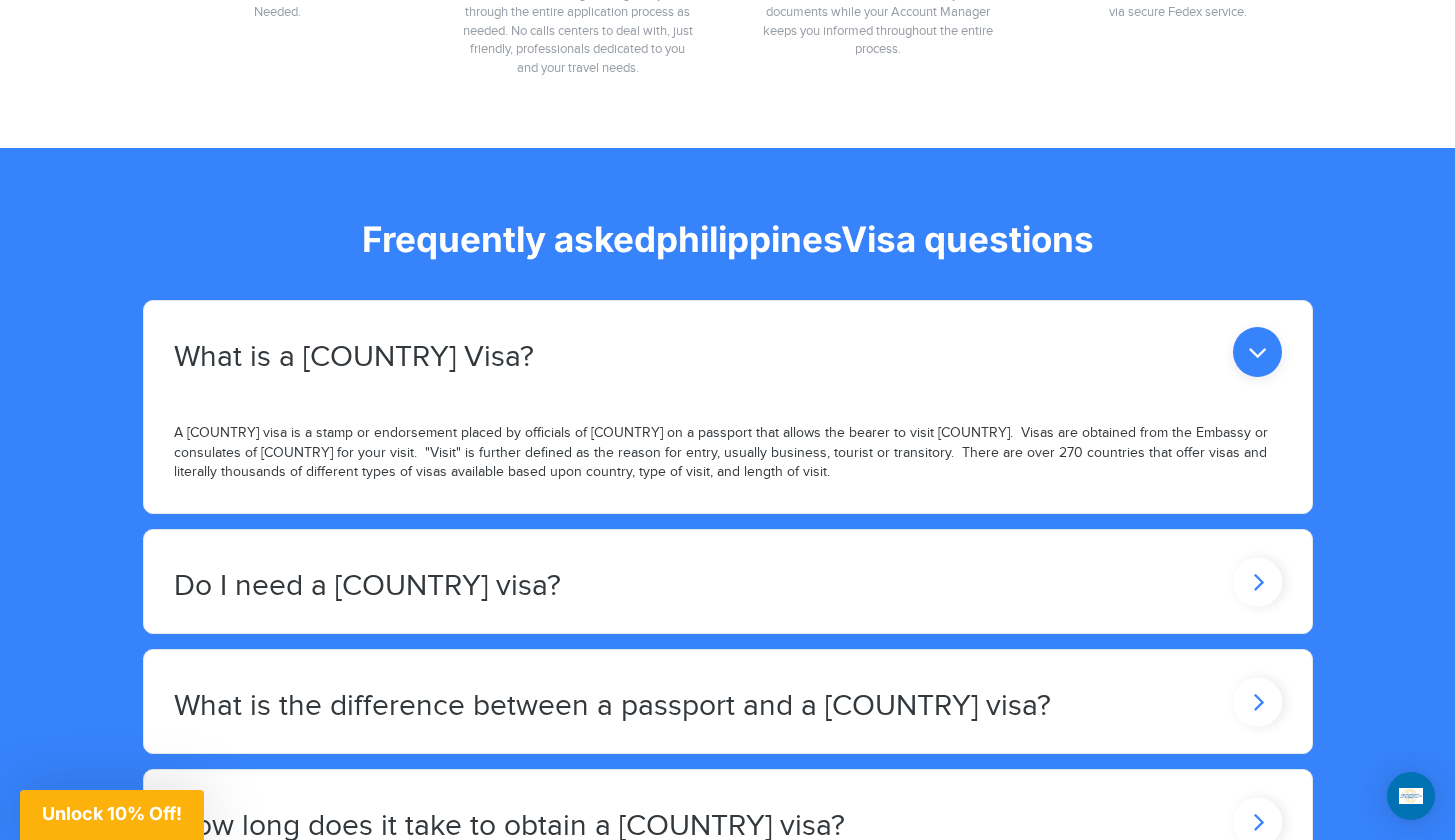 scroll, scrollTop: 1919, scrollLeft: 0, axis: vertical 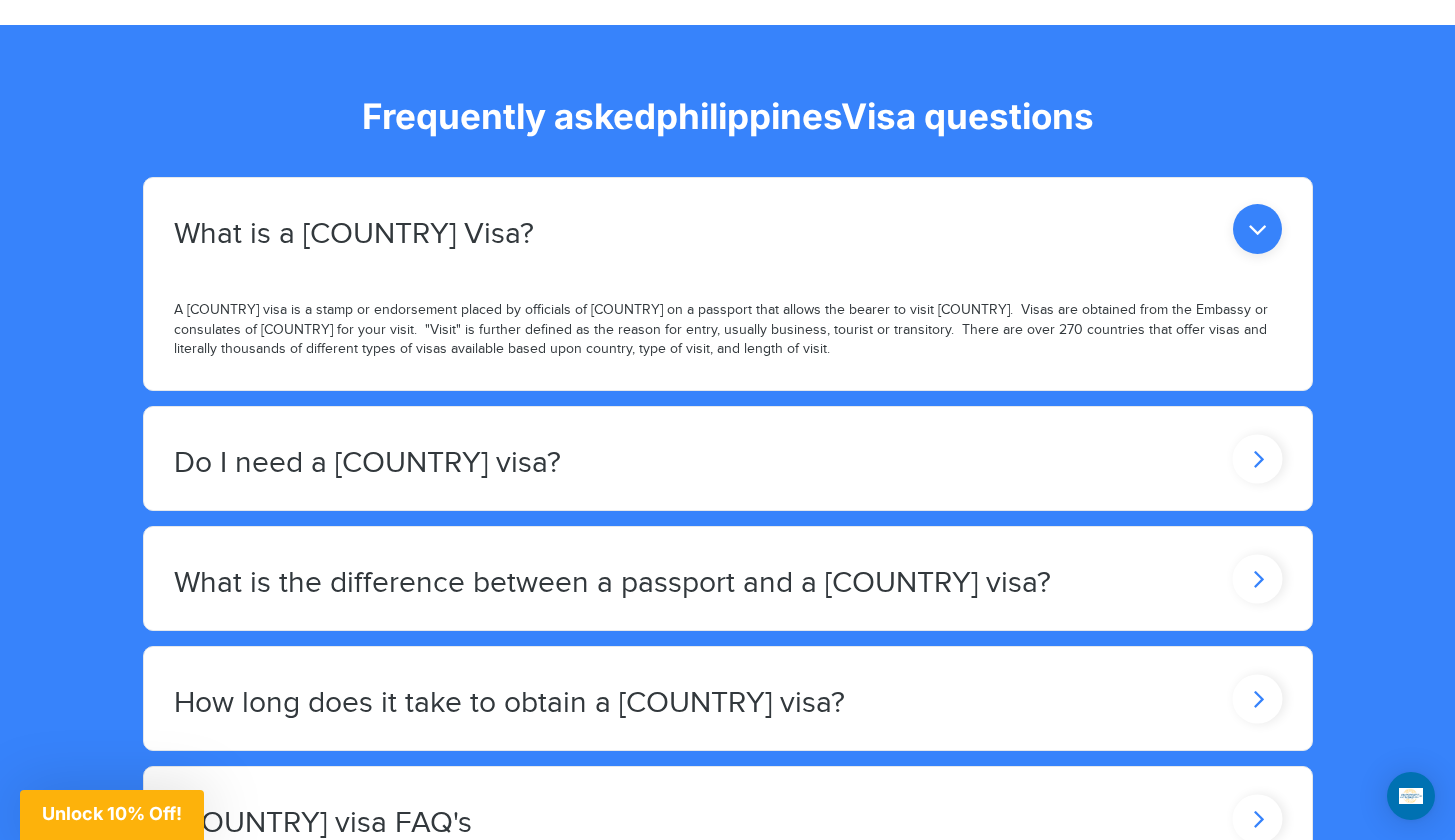 click on "Do I need a Philippines visa?" at bounding box center (728, 229) 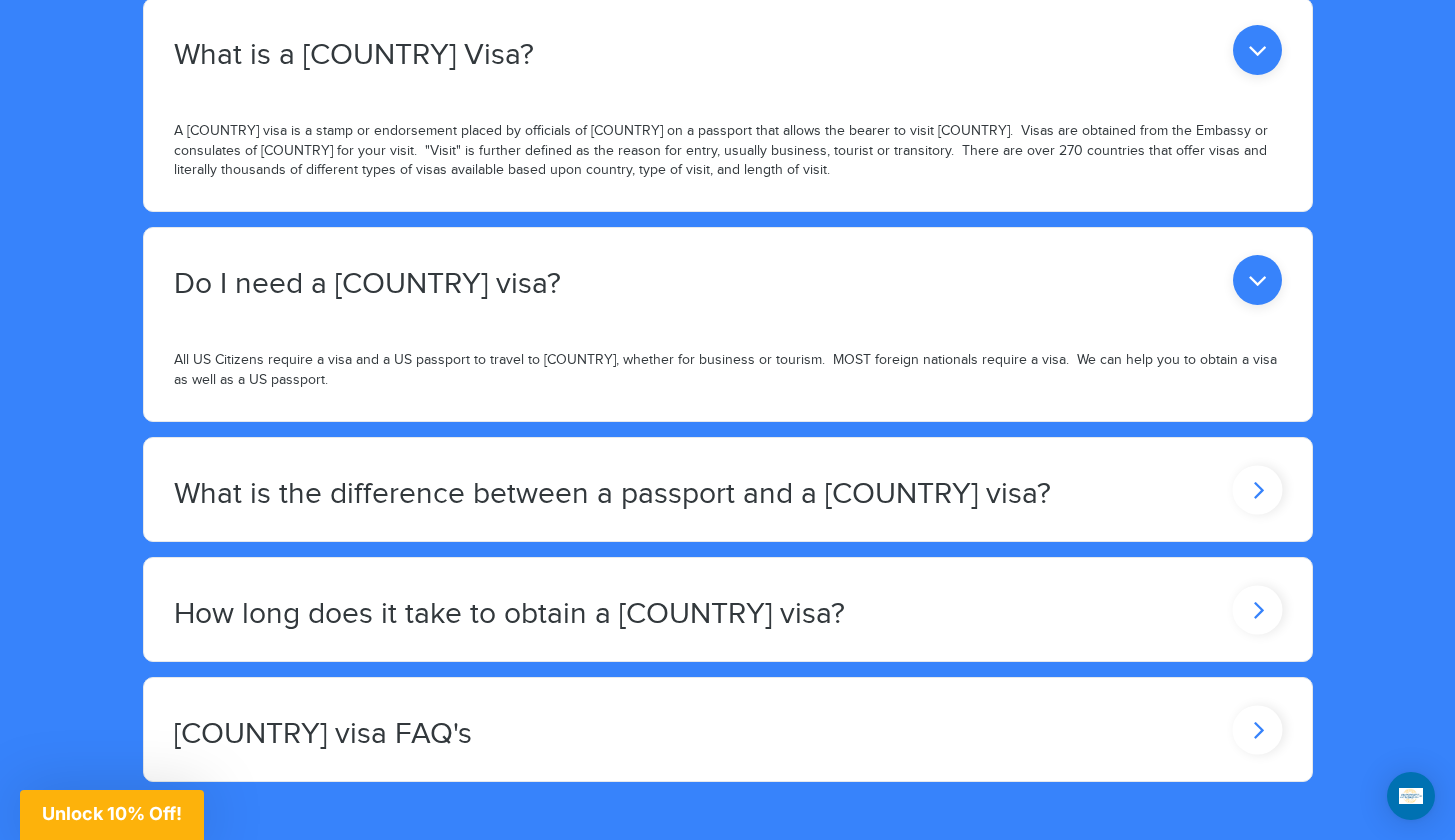 scroll, scrollTop: 2176, scrollLeft: 0, axis: vertical 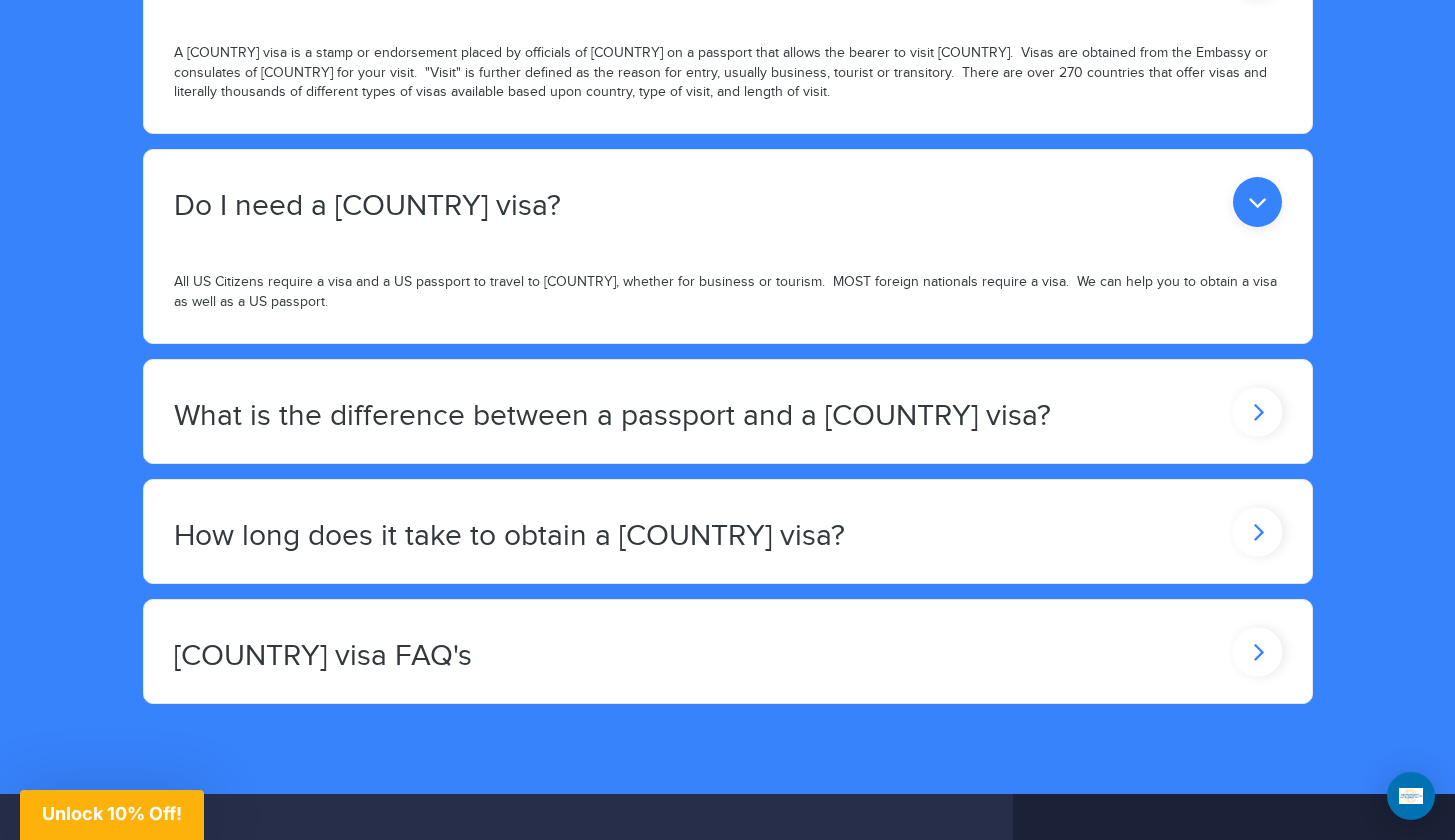 click on "How long does it take to obtain a Philippines visa?" at bounding box center (354, -23) 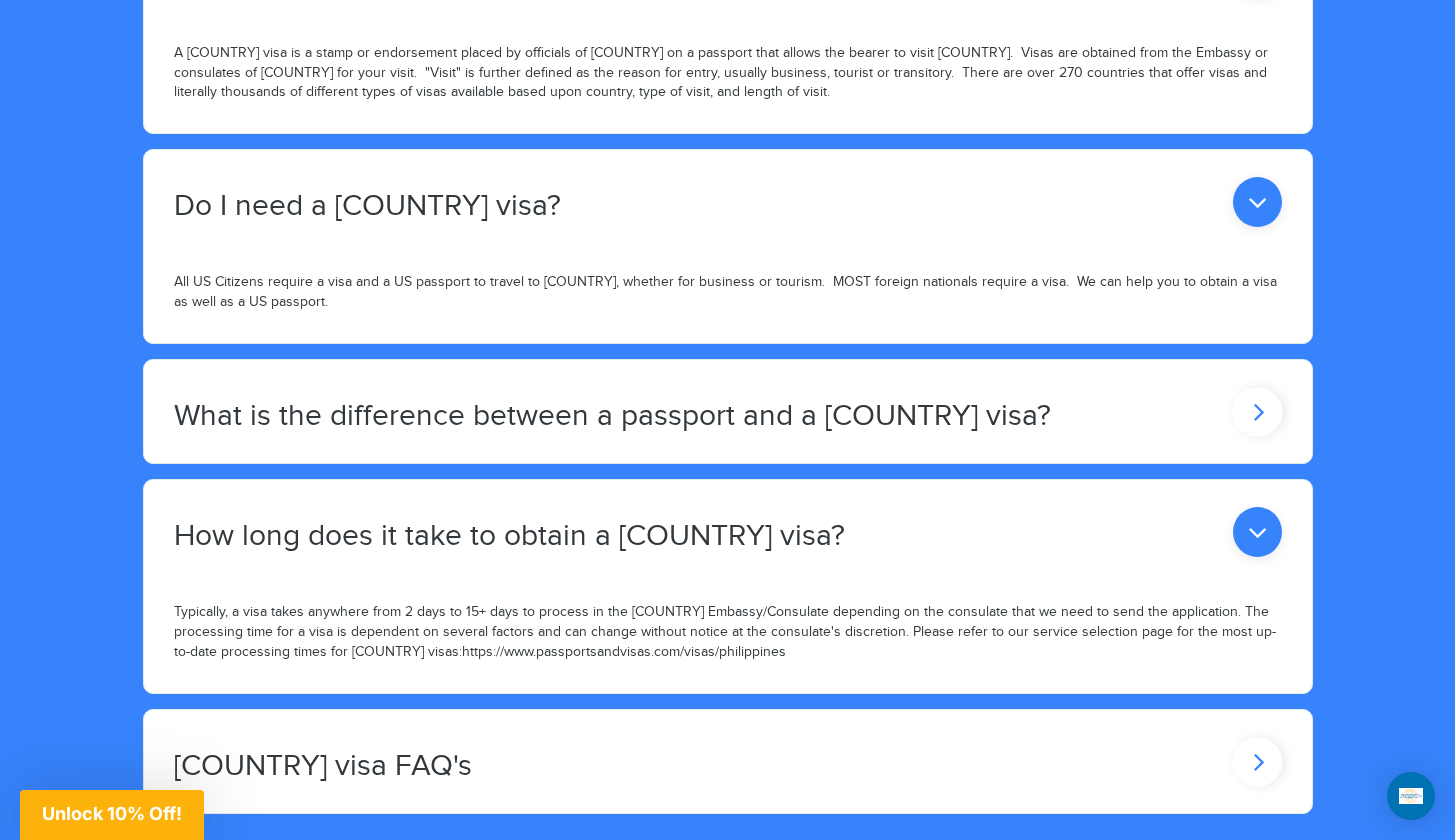 click on "Philippines visa FAQ's" at bounding box center [728, -28] 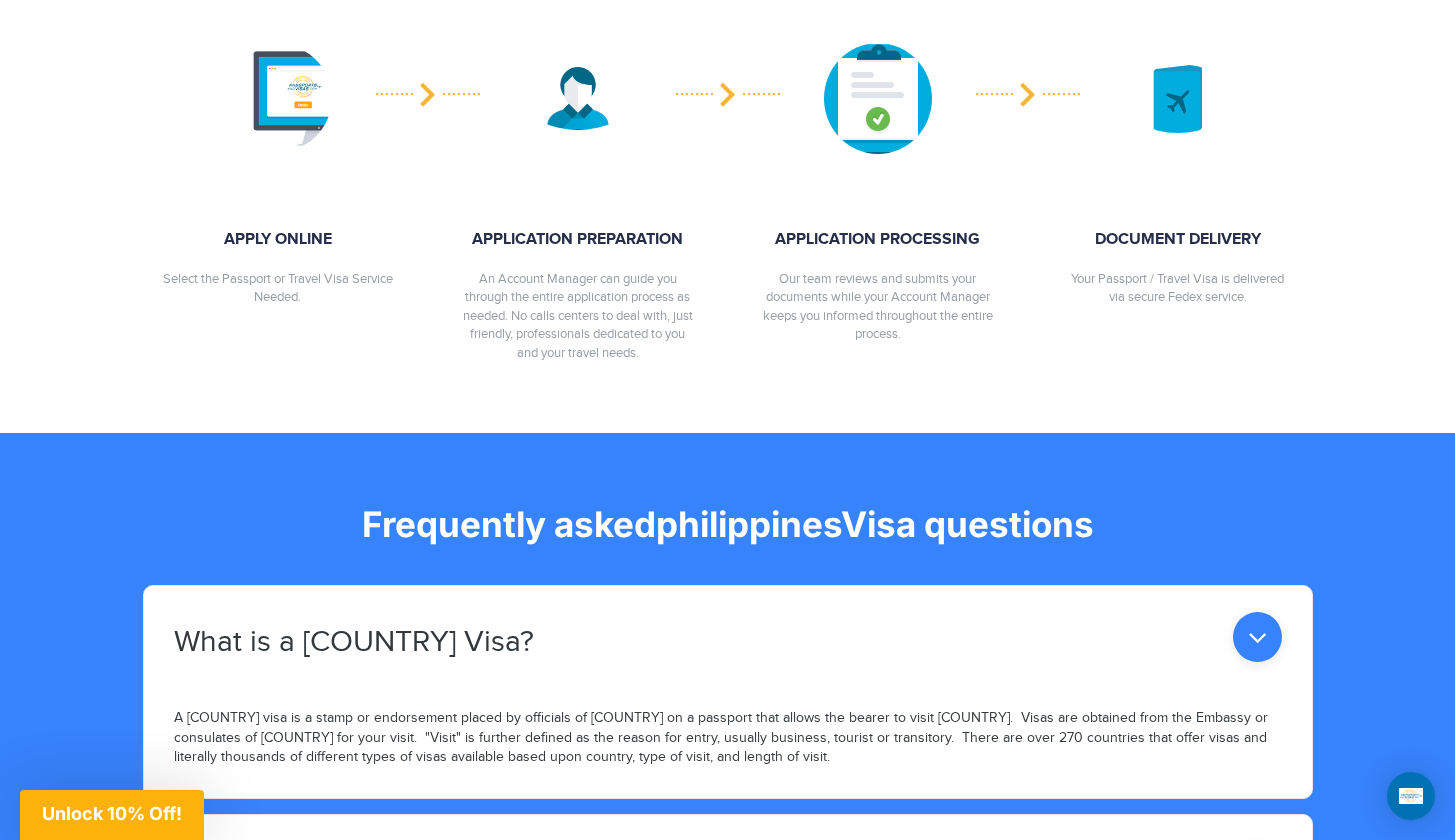 scroll, scrollTop: 0, scrollLeft: 0, axis: both 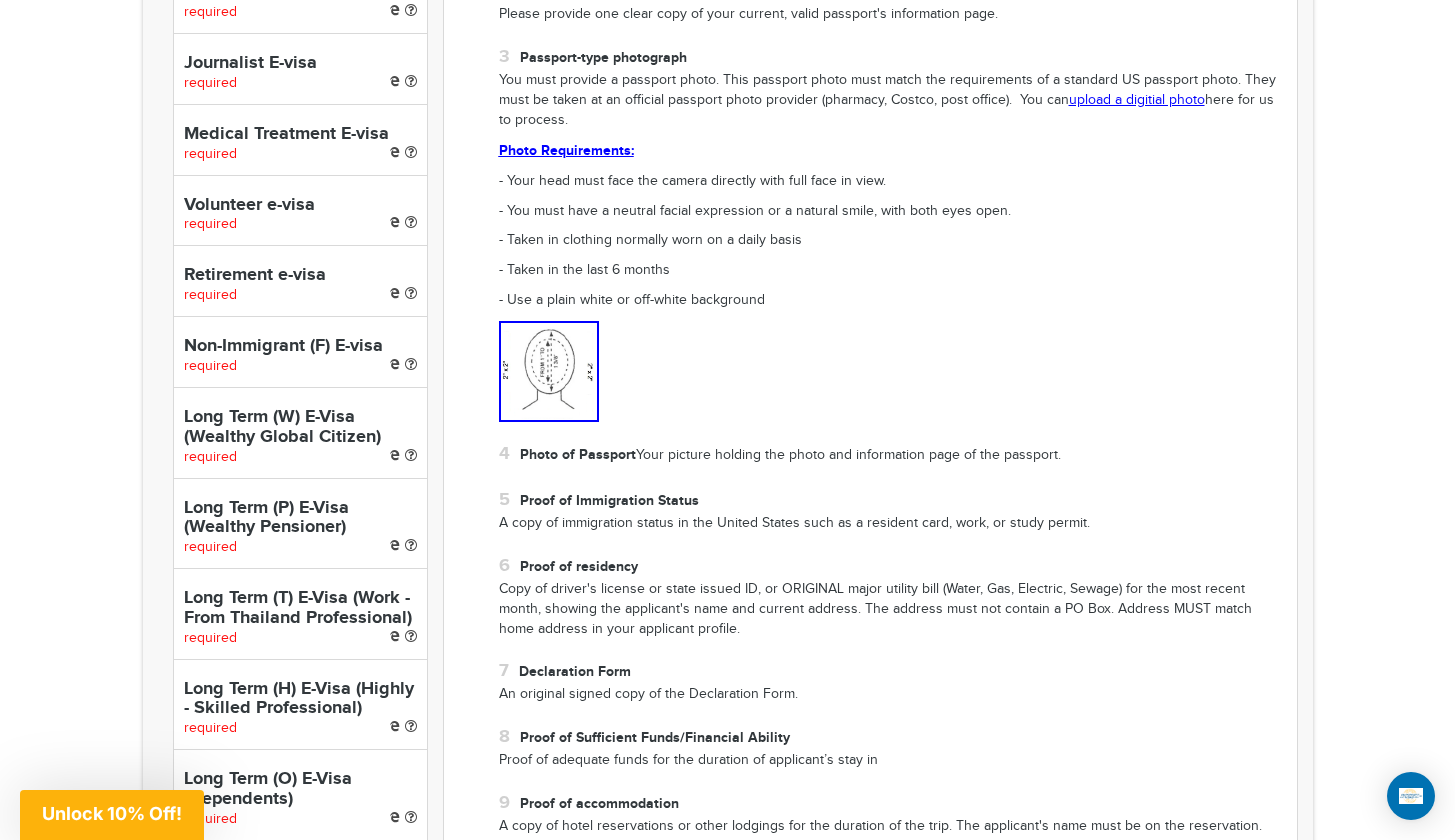 click on "Long Term (P) E-Visa (Wealthy Pensioner)" at bounding box center [300, 519] 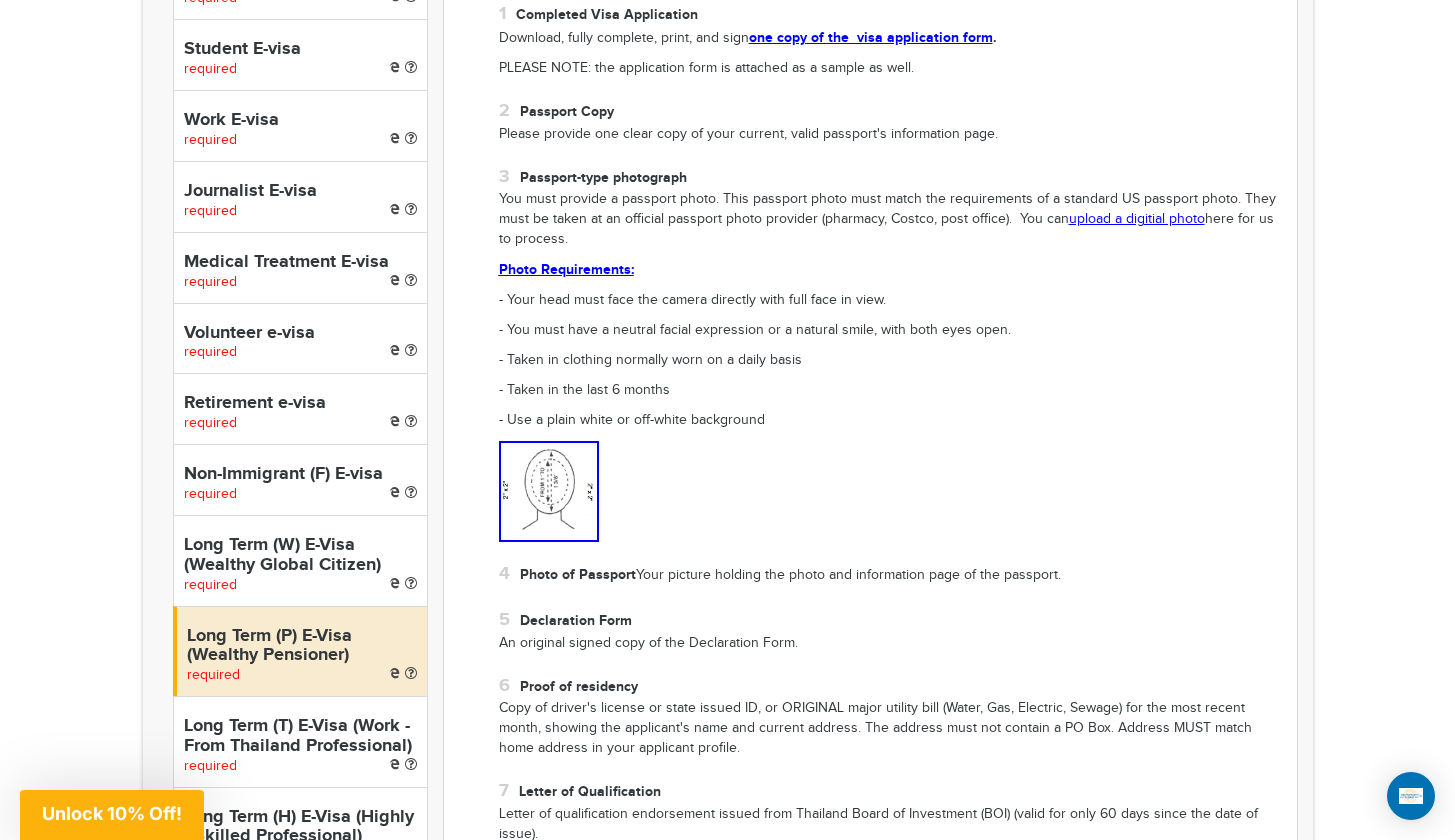 scroll, scrollTop: 1205, scrollLeft: 0, axis: vertical 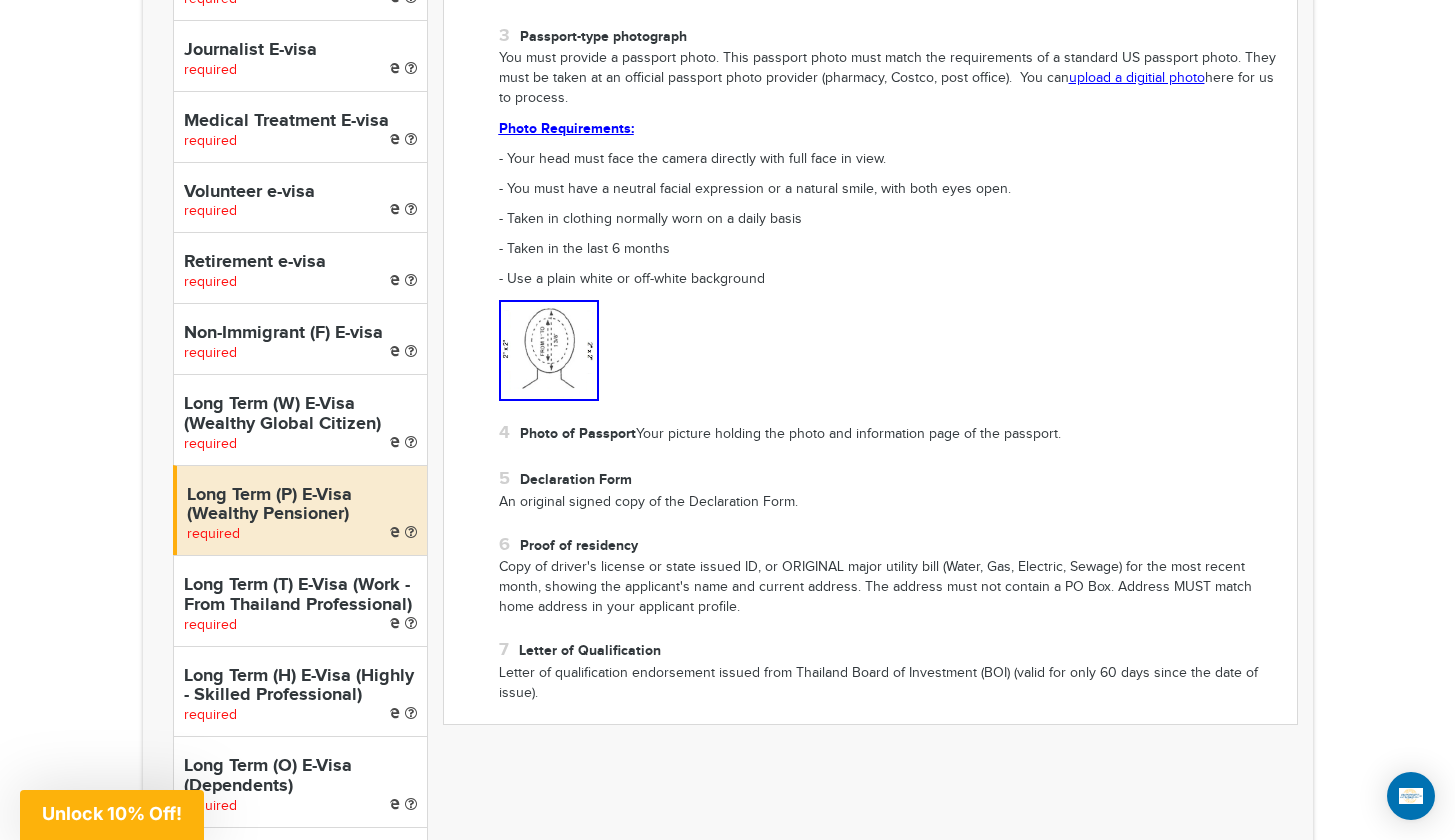 click on "Long Term (W) E-Visa (Wealthy Global Citizen)" at bounding box center [300, 415] 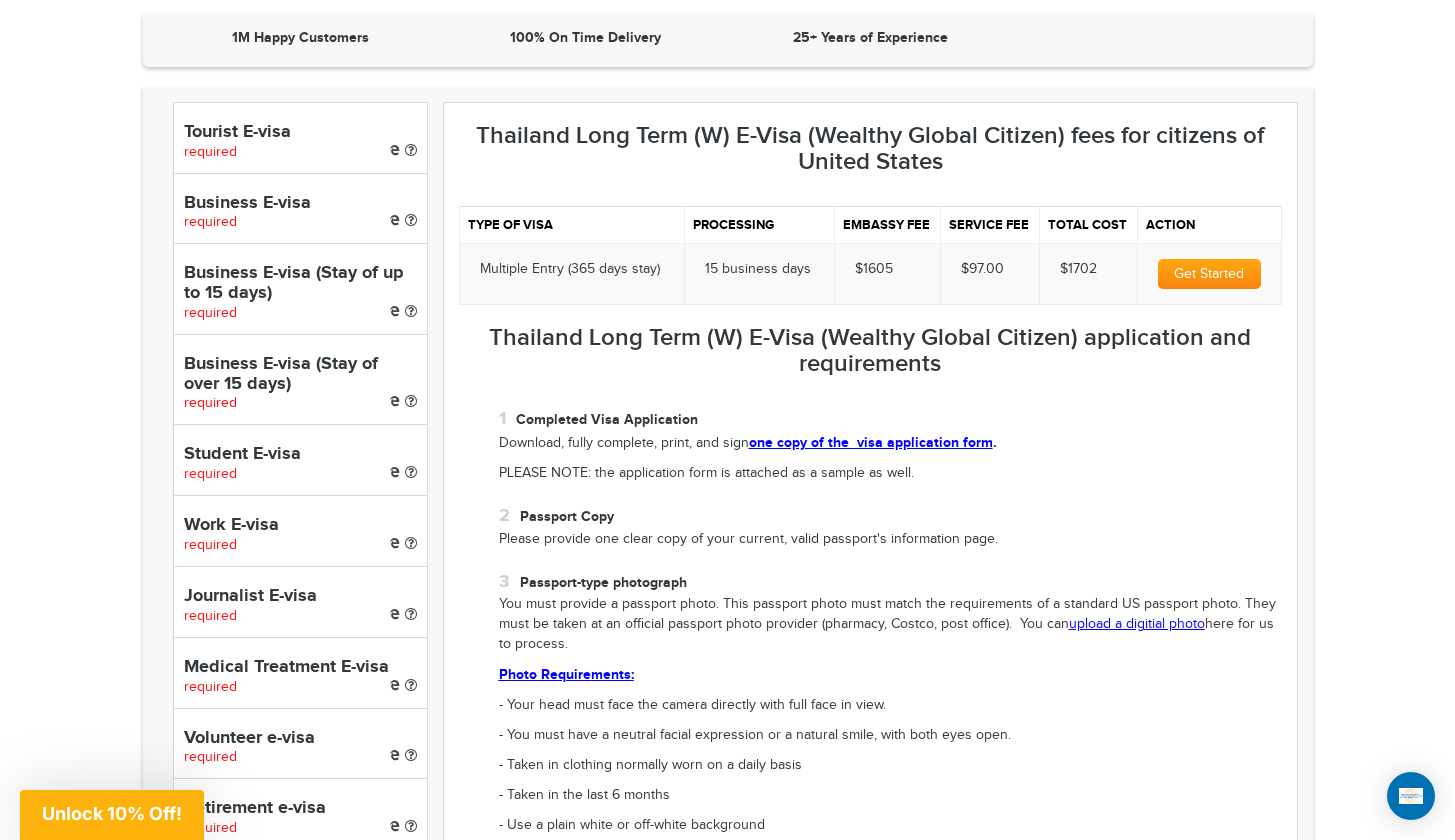 scroll, scrollTop: 655, scrollLeft: 0, axis: vertical 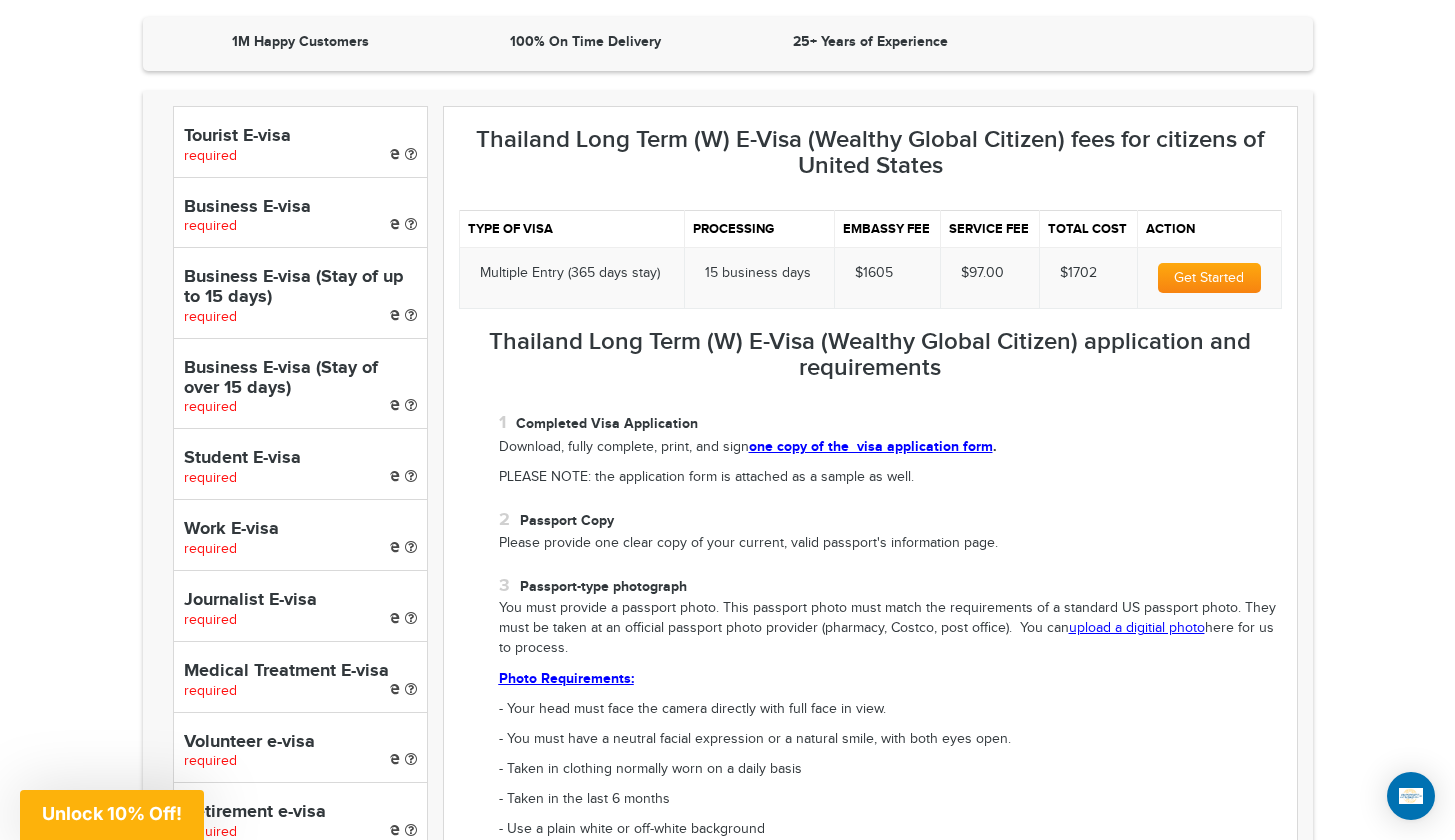 click on "Tourist E-visa" at bounding box center (300, 137) 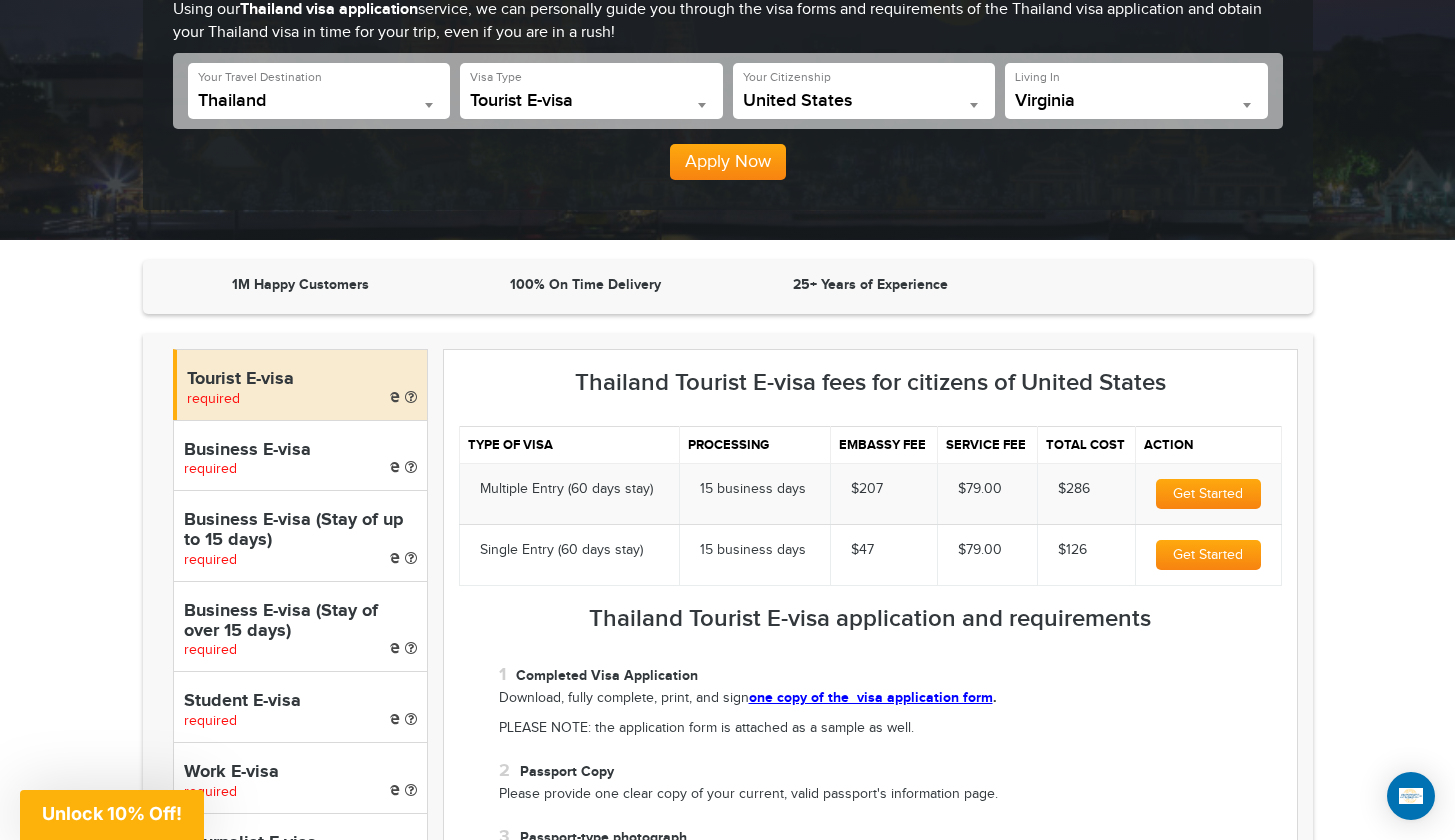 scroll, scrollTop: 0, scrollLeft: 0, axis: both 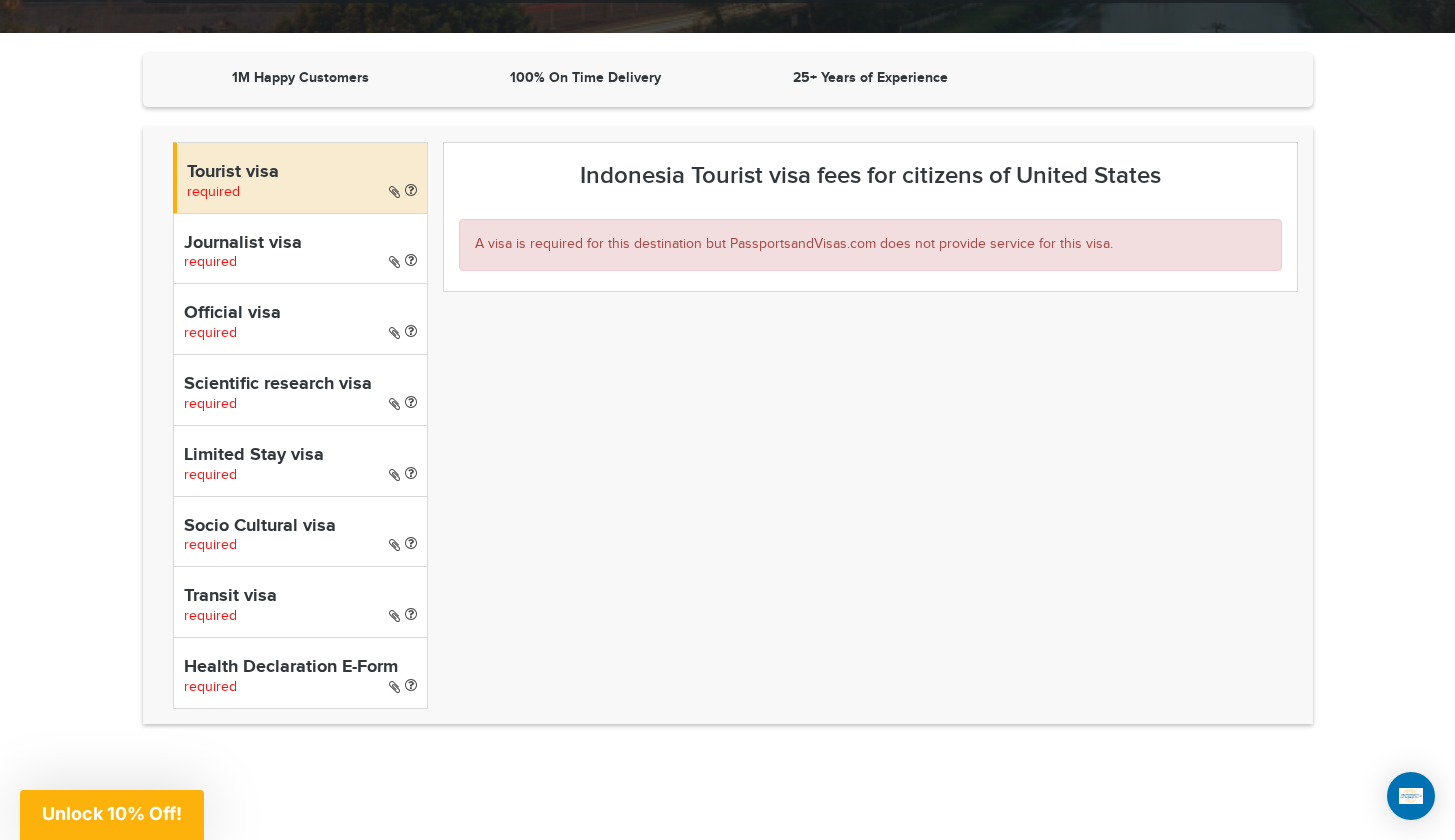 click on "Limited Stay visa" at bounding box center (300, 456) 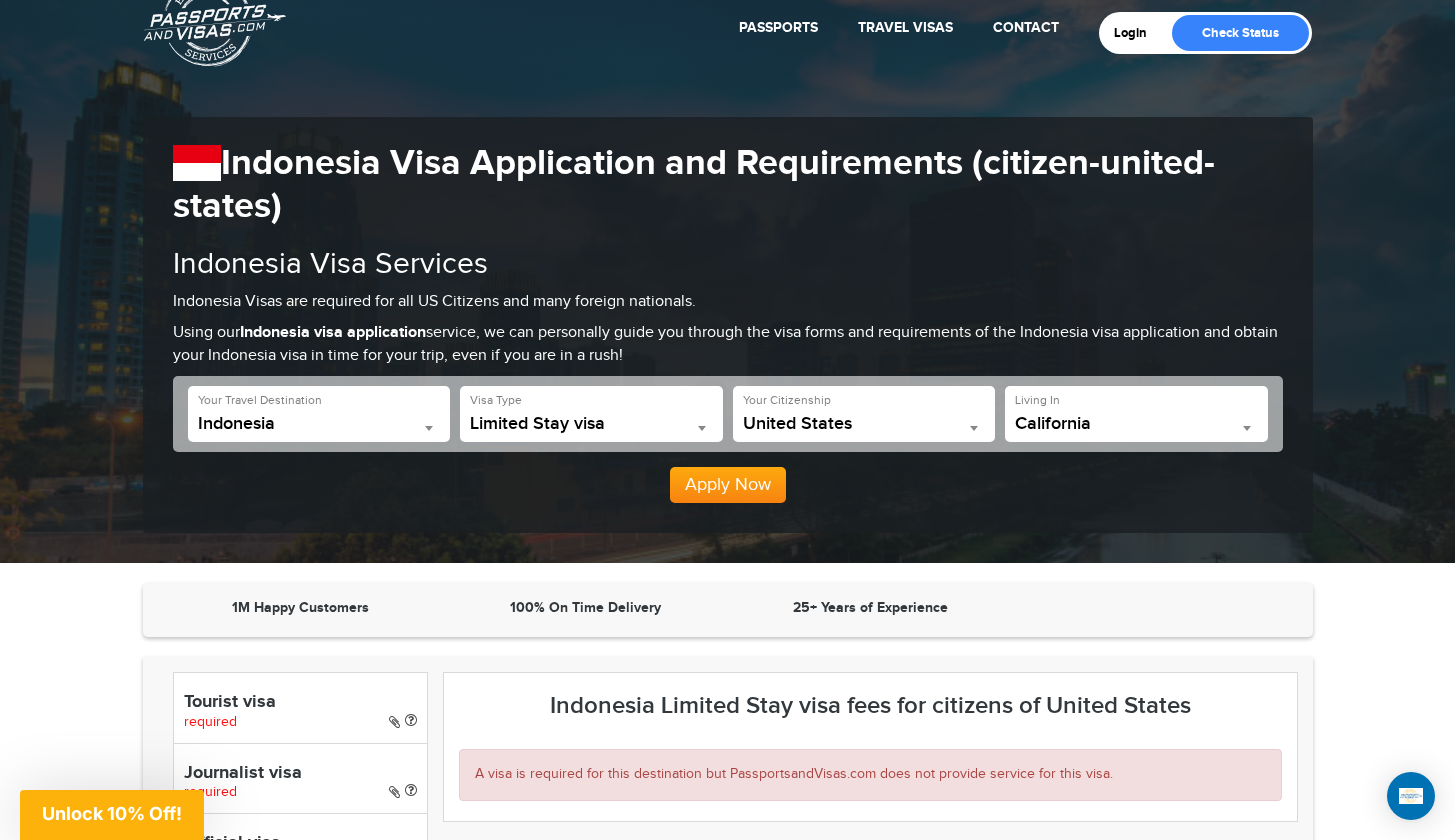 scroll, scrollTop: 85, scrollLeft: 0, axis: vertical 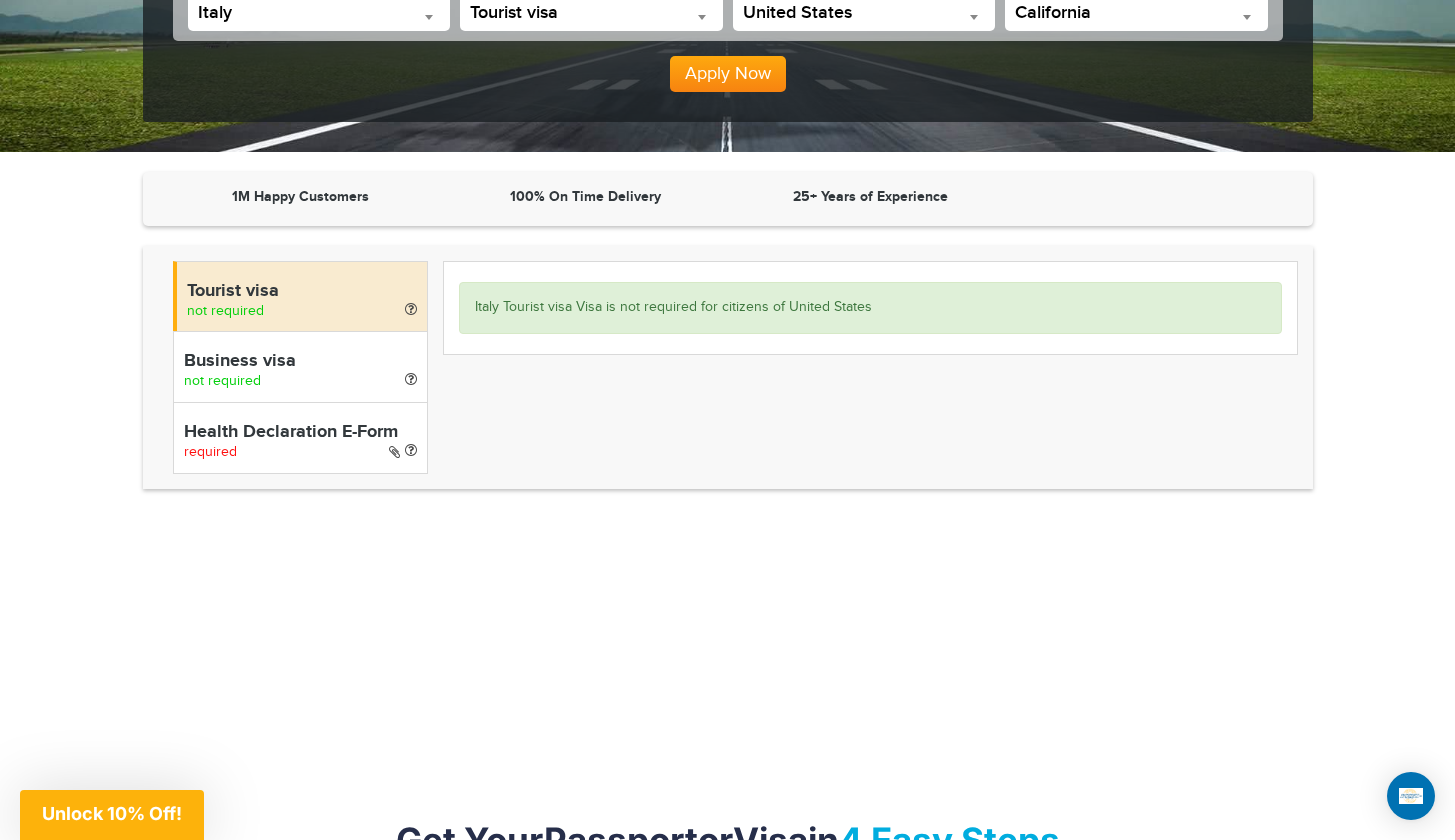 click on "Health Declaration E-Form" at bounding box center (300, 433) 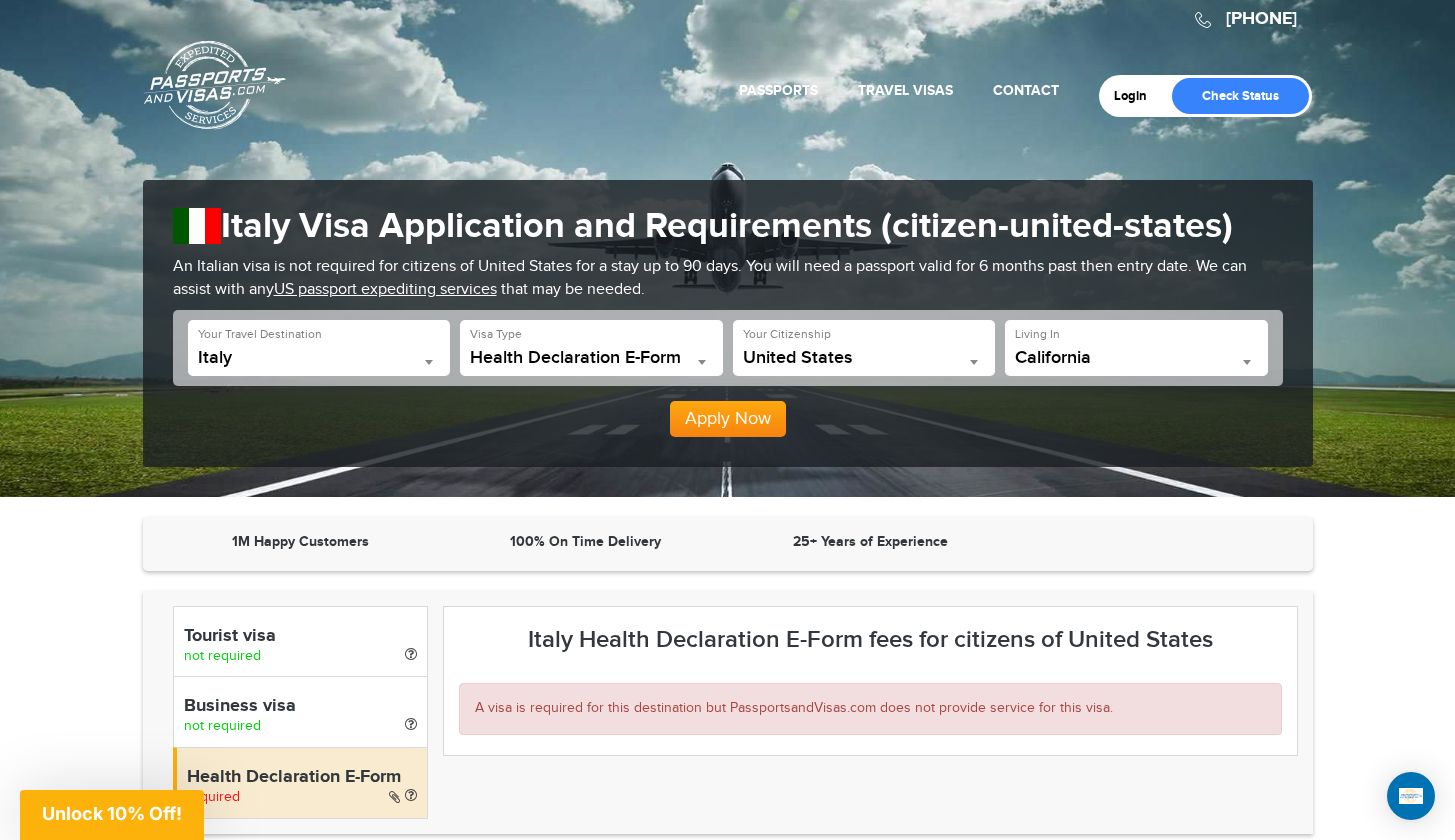 scroll, scrollTop: 0, scrollLeft: 0, axis: both 